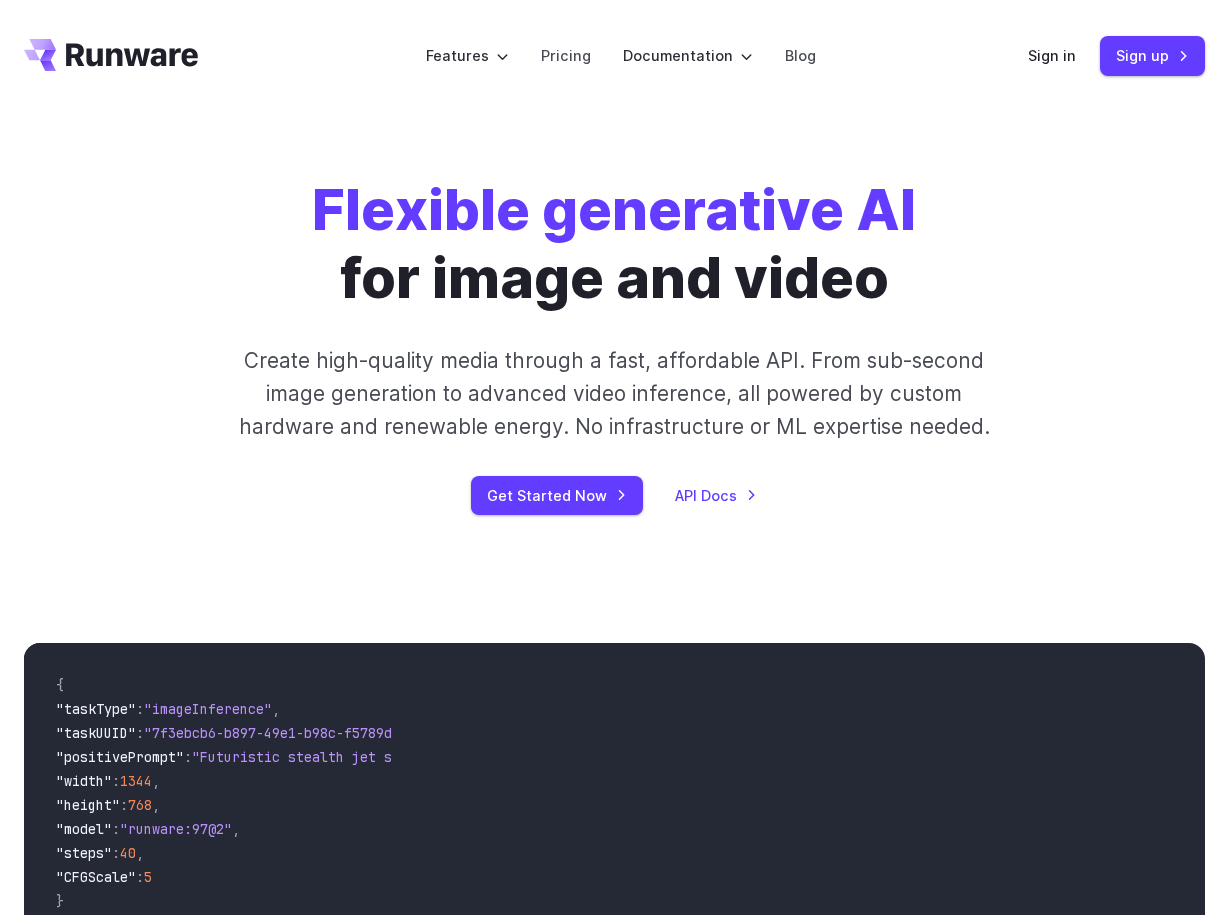 scroll, scrollTop: 0, scrollLeft: 0, axis: both 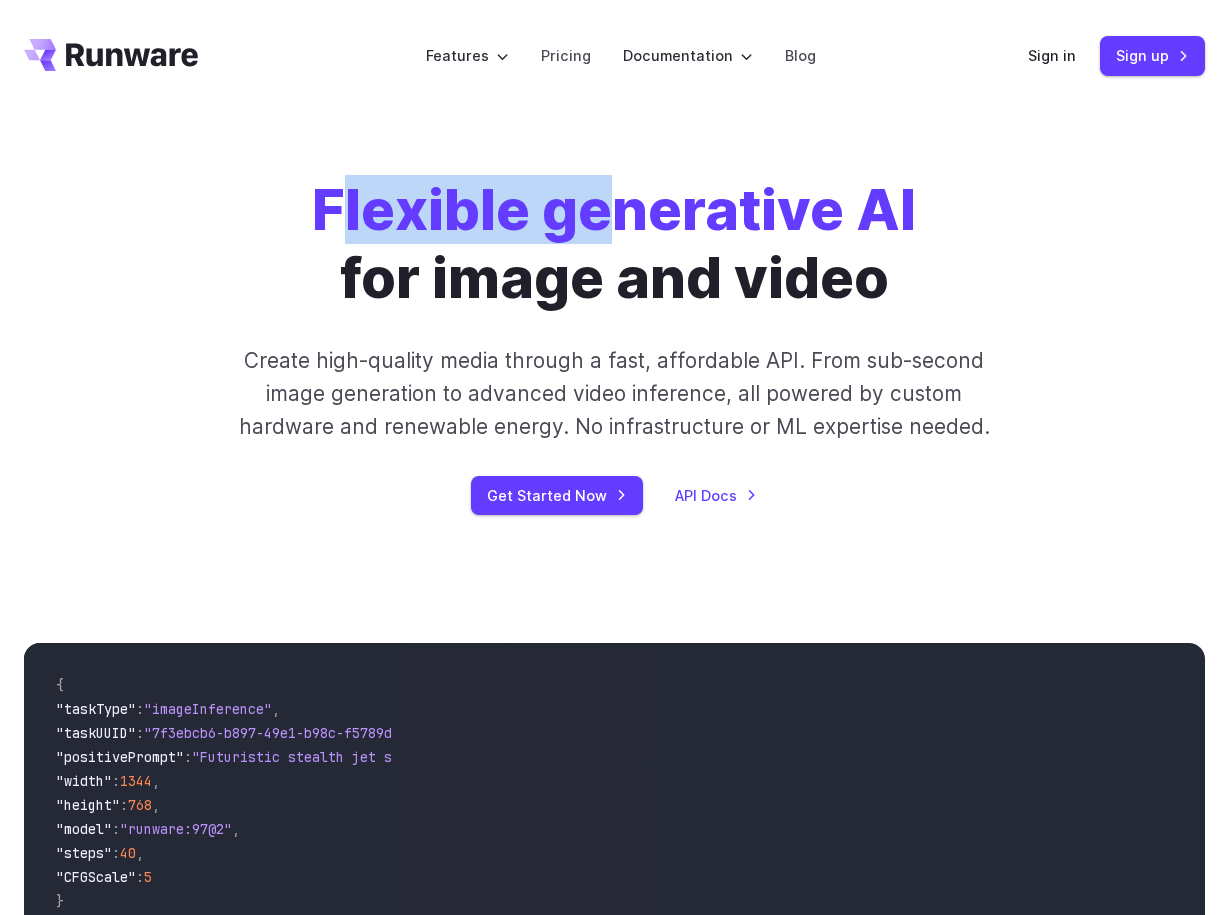 drag, startPoint x: 395, startPoint y: 196, endPoint x: 661, endPoint y: 224, distance: 267.46964 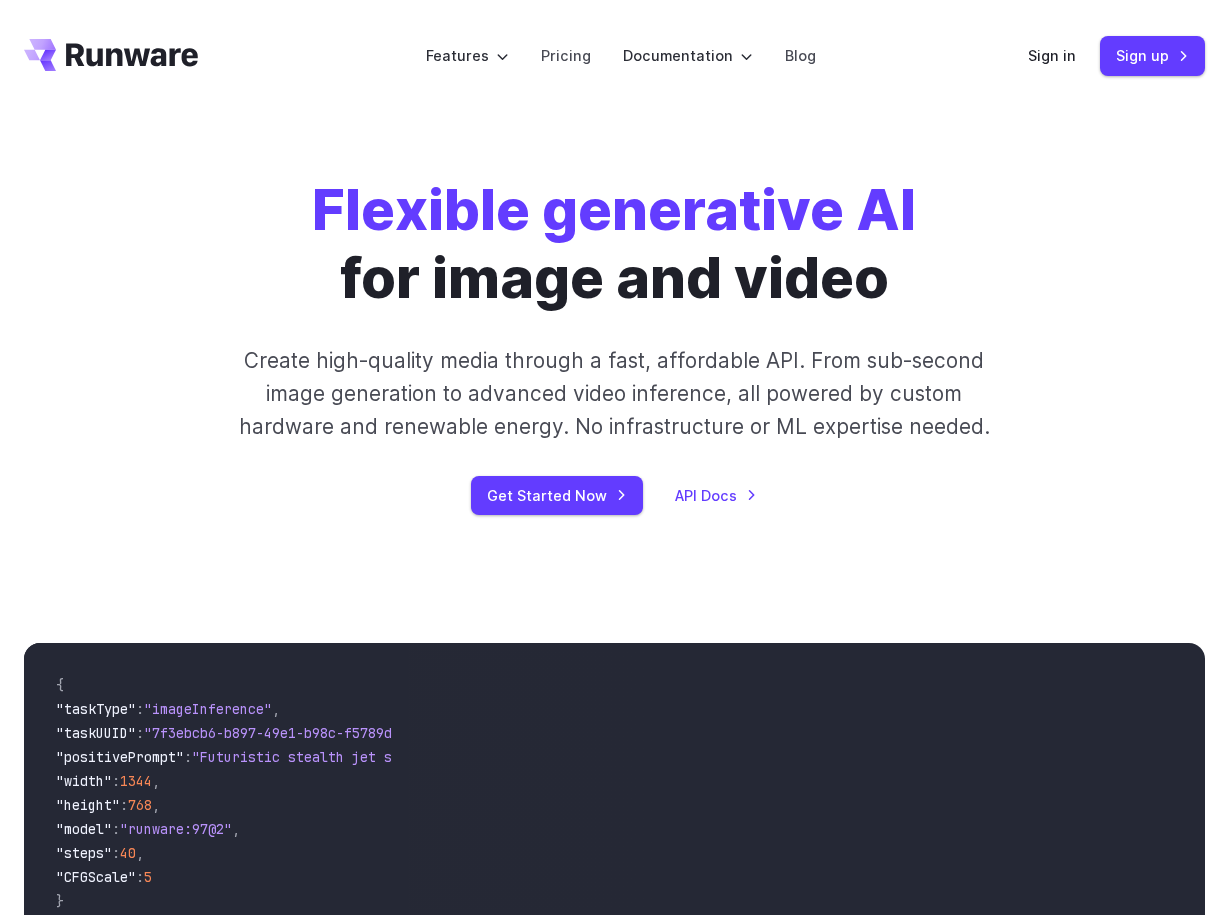 click on "Flexible generative AI for image and video    Create high-quality media through a fast, affordable API. From sub-second image generation to advanced video inference, all powered by custom hardware and renewable energy. No infrastructure or ML expertise needed.
Get Started Now
API Docs" at bounding box center (614, 345) 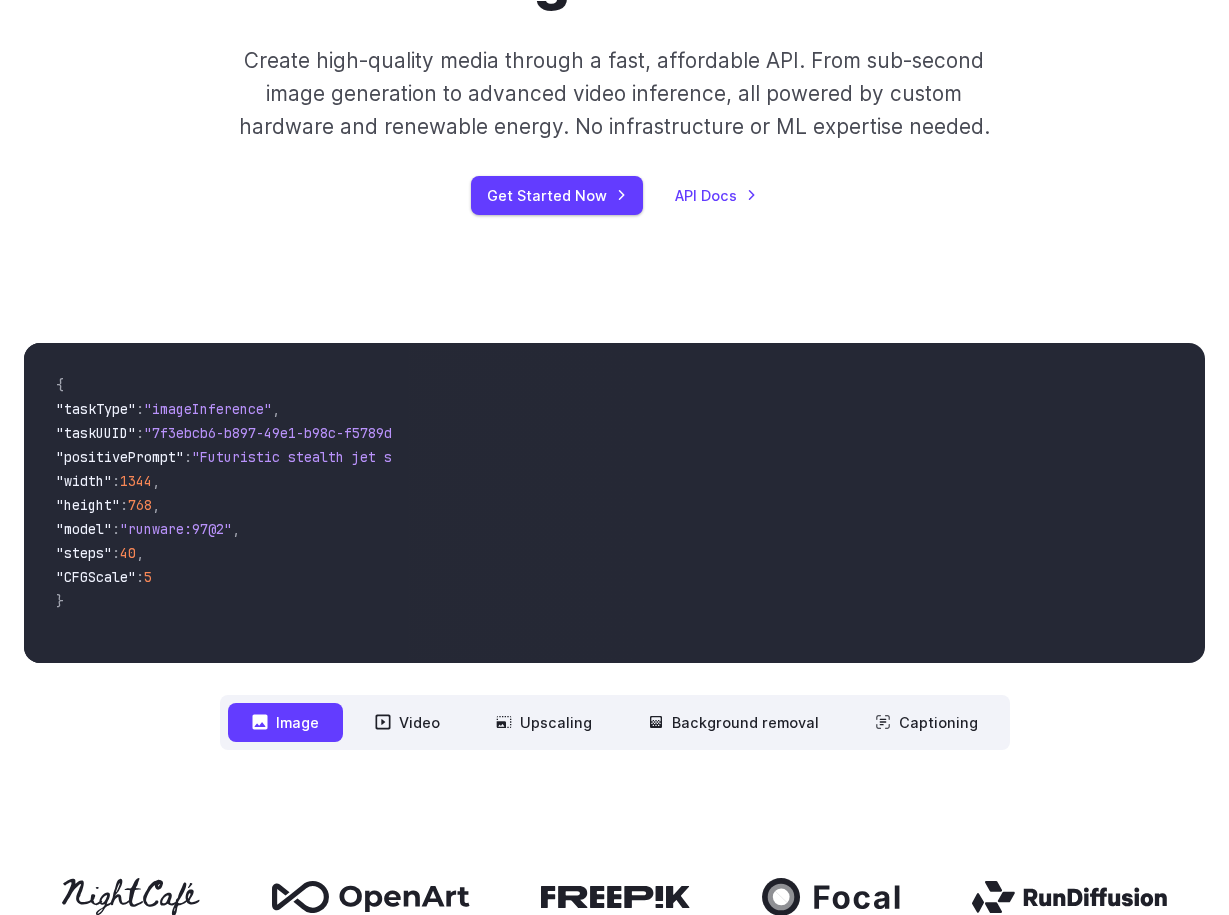 scroll, scrollTop: 800, scrollLeft: 0, axis: vertical 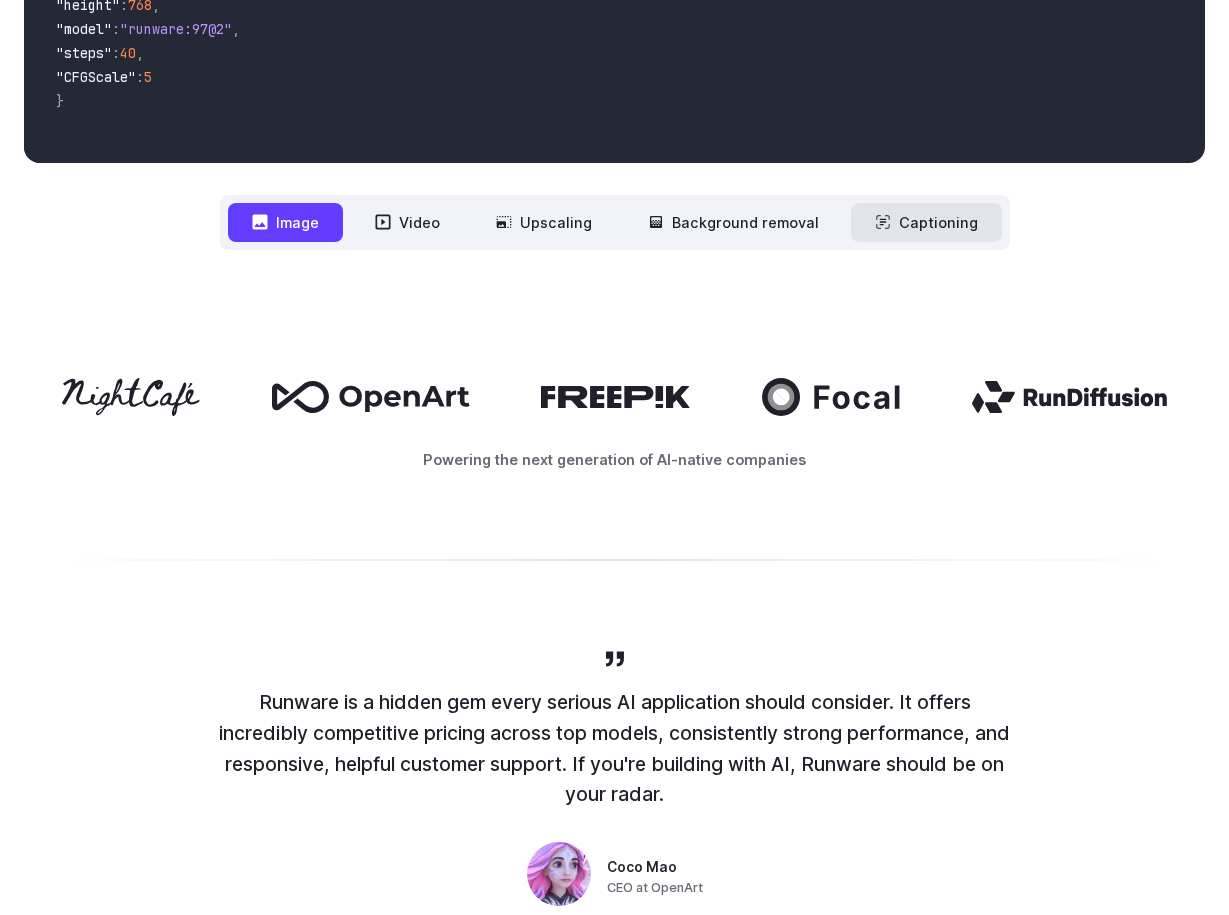 click on "Captioning" at bounding box center (926, 222) 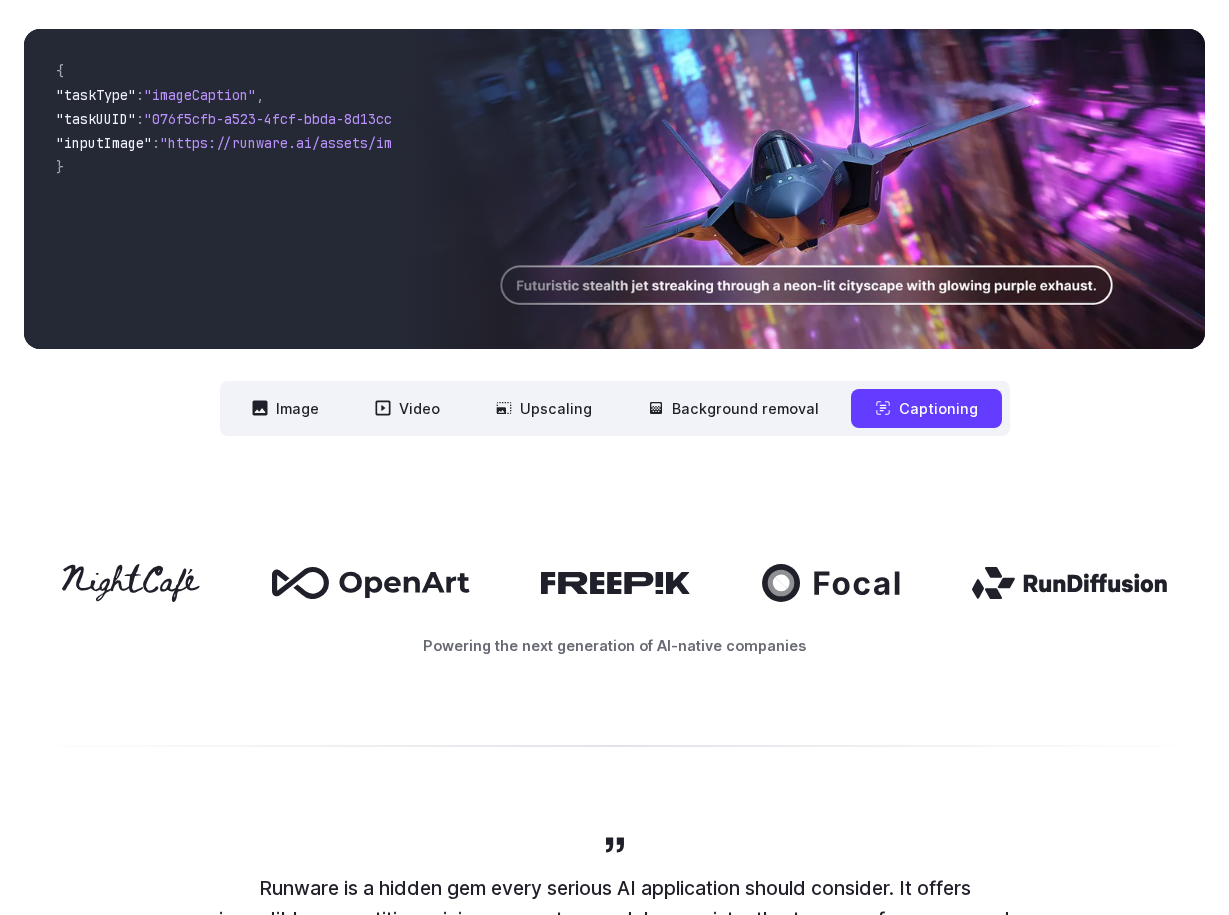 scroll, scrollTop: 600, scrollLeft: 0, axis: vertical 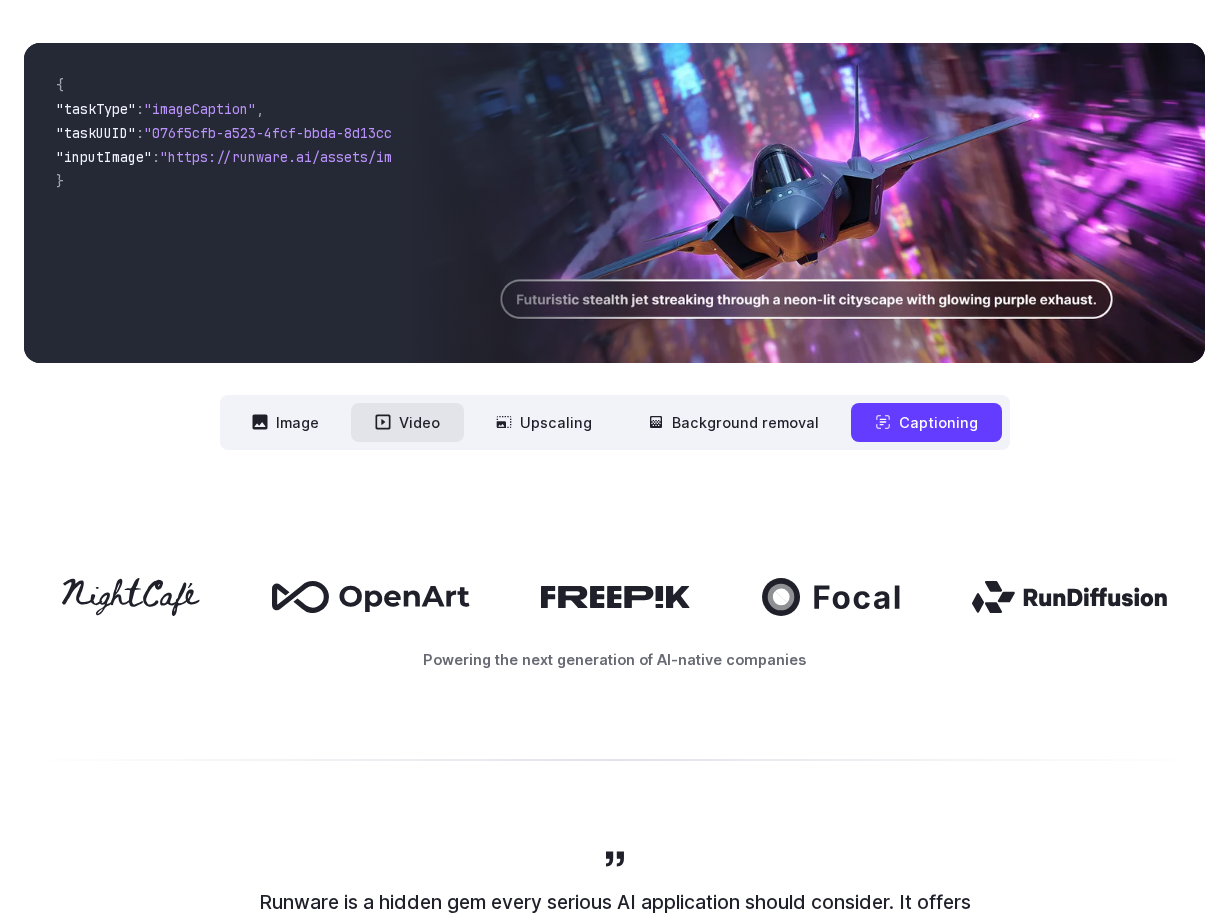 click on "Video" at bounding box center (407, 422) 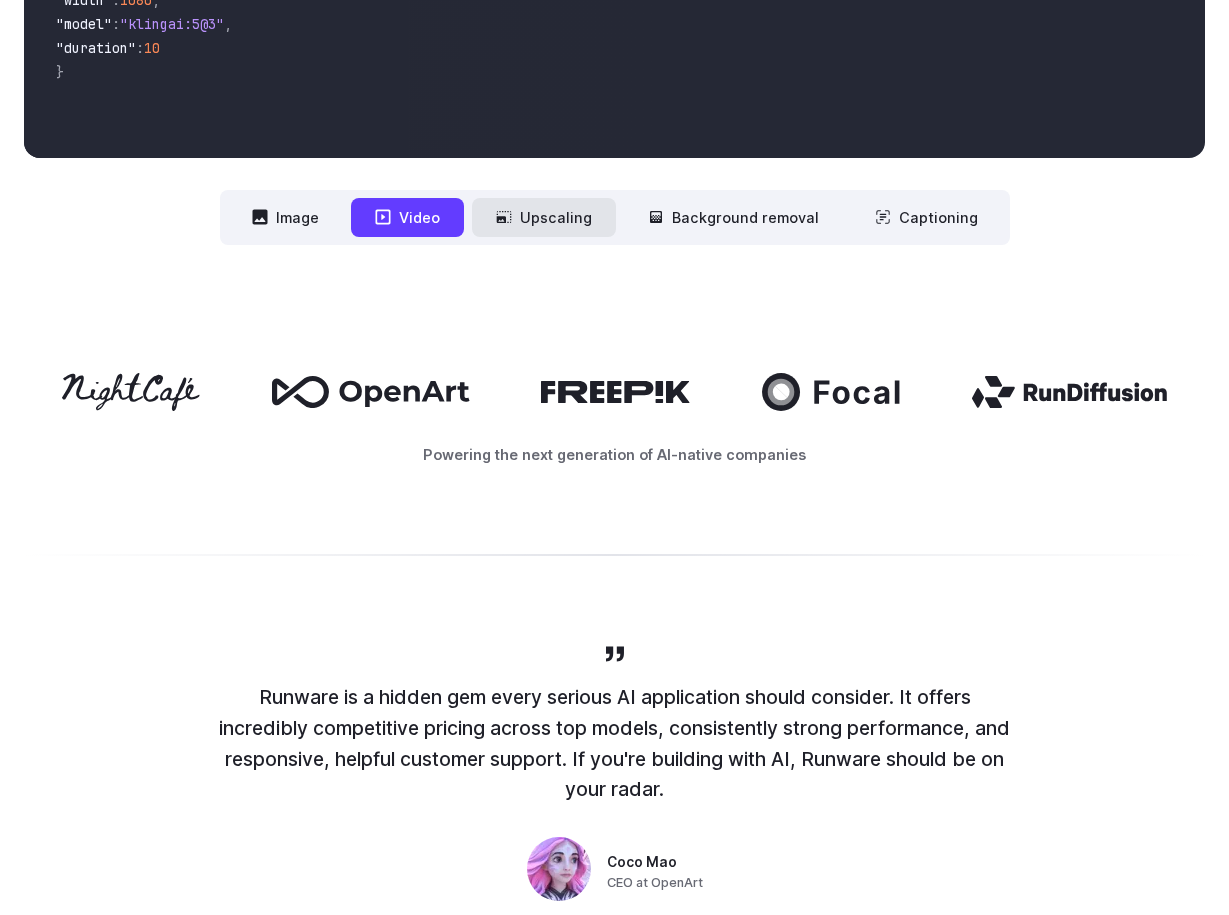 scroll, scrollTop: 800, scrollLeft: 0, axis: vertical 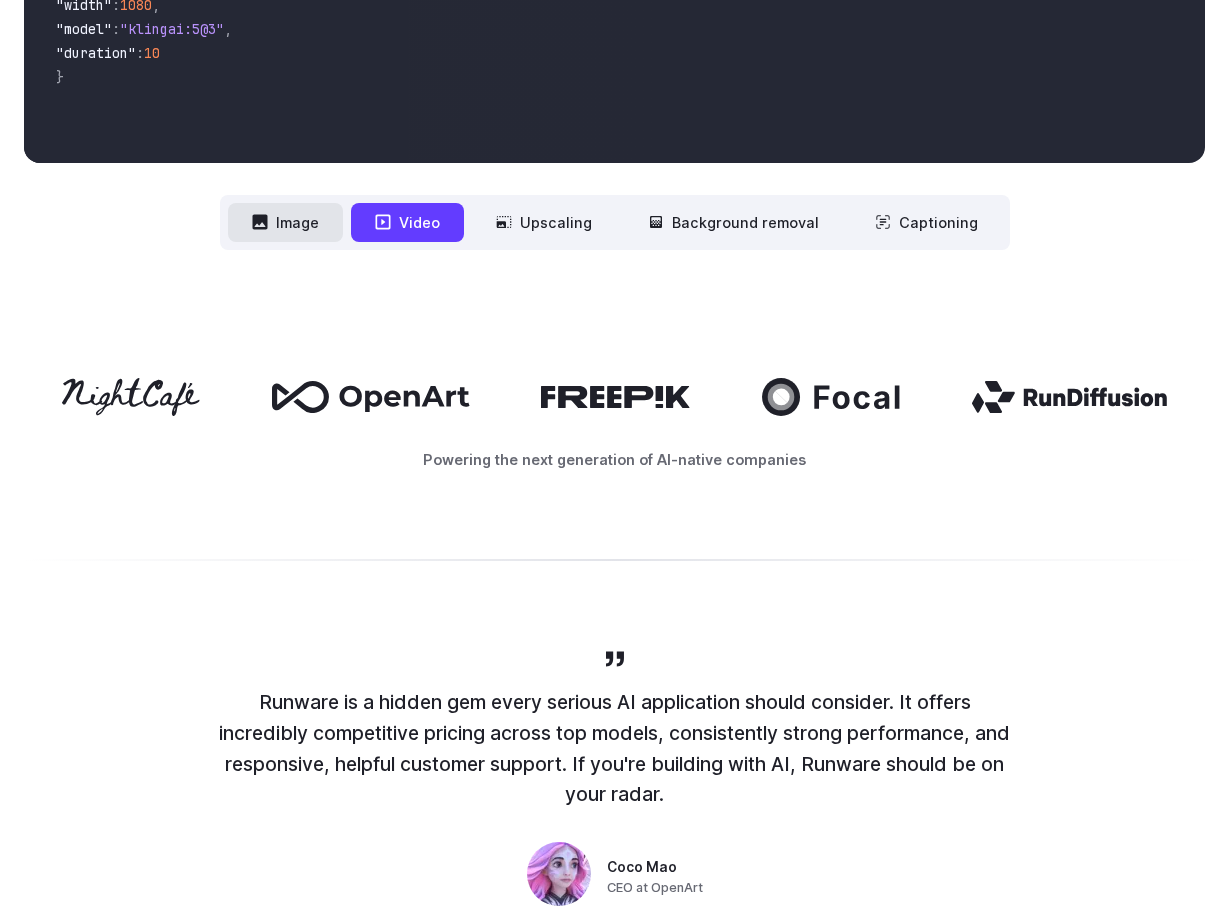 click on "Image" at bounding box center [285, 222] 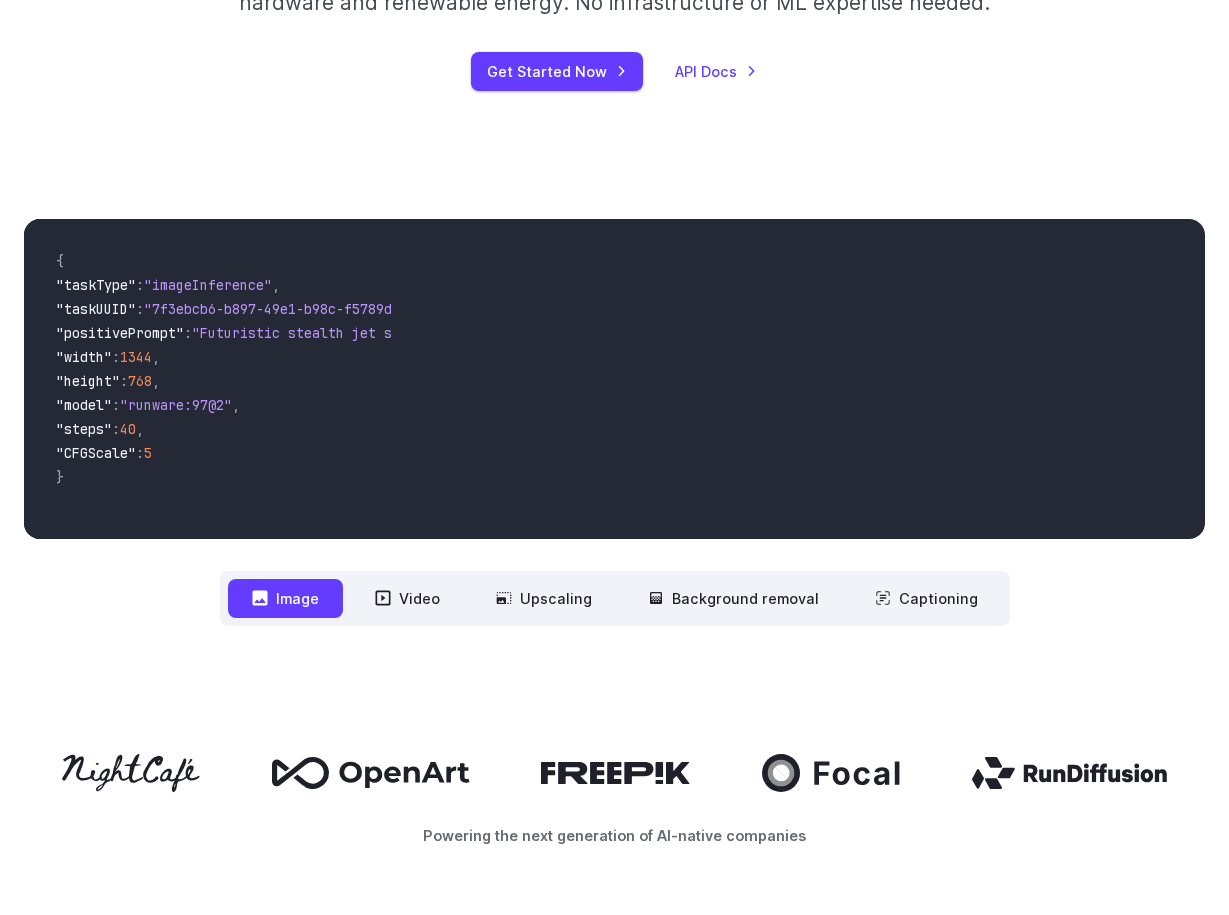 scroll, scrollTop: 400, scrollLeft: 0, axis: vertical 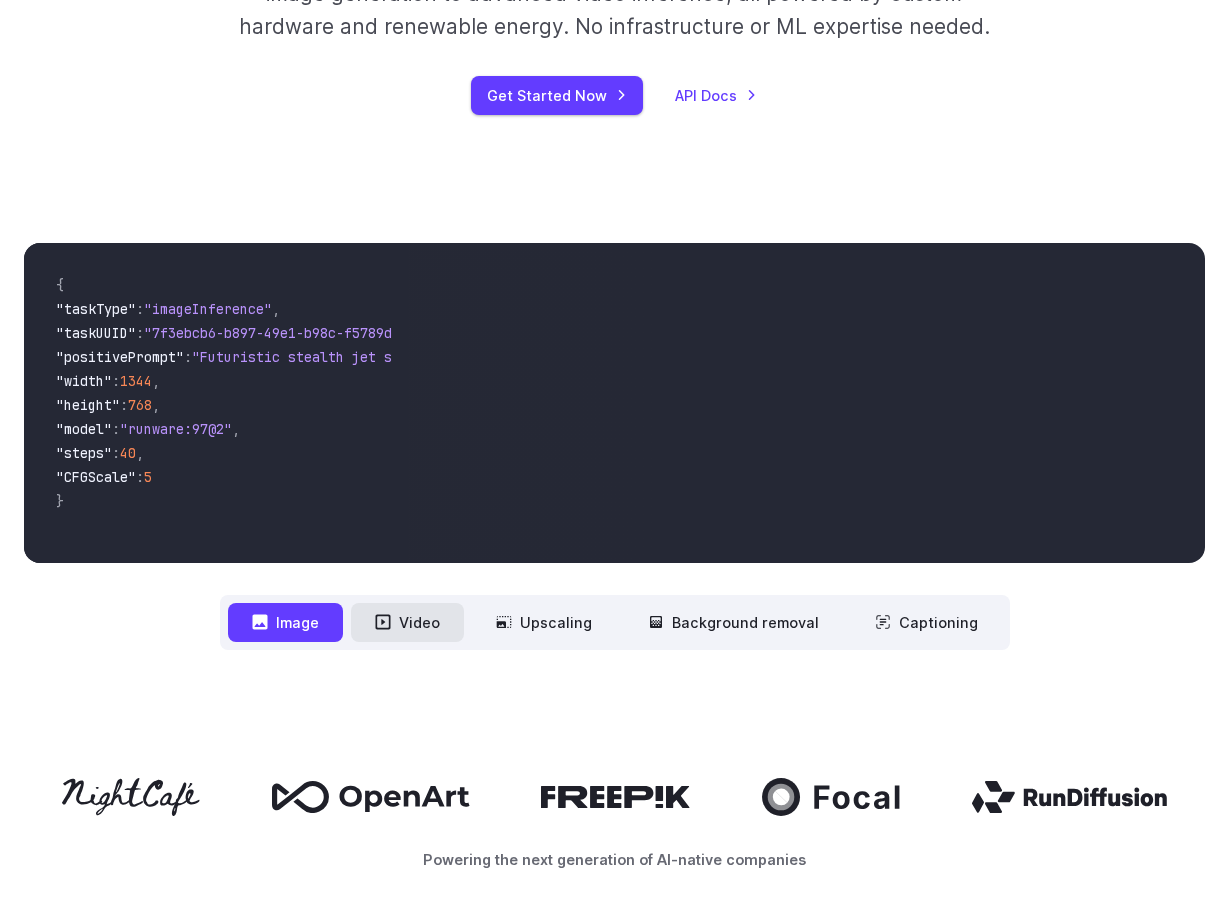 click on "Video" at bounding box center [407, 622] 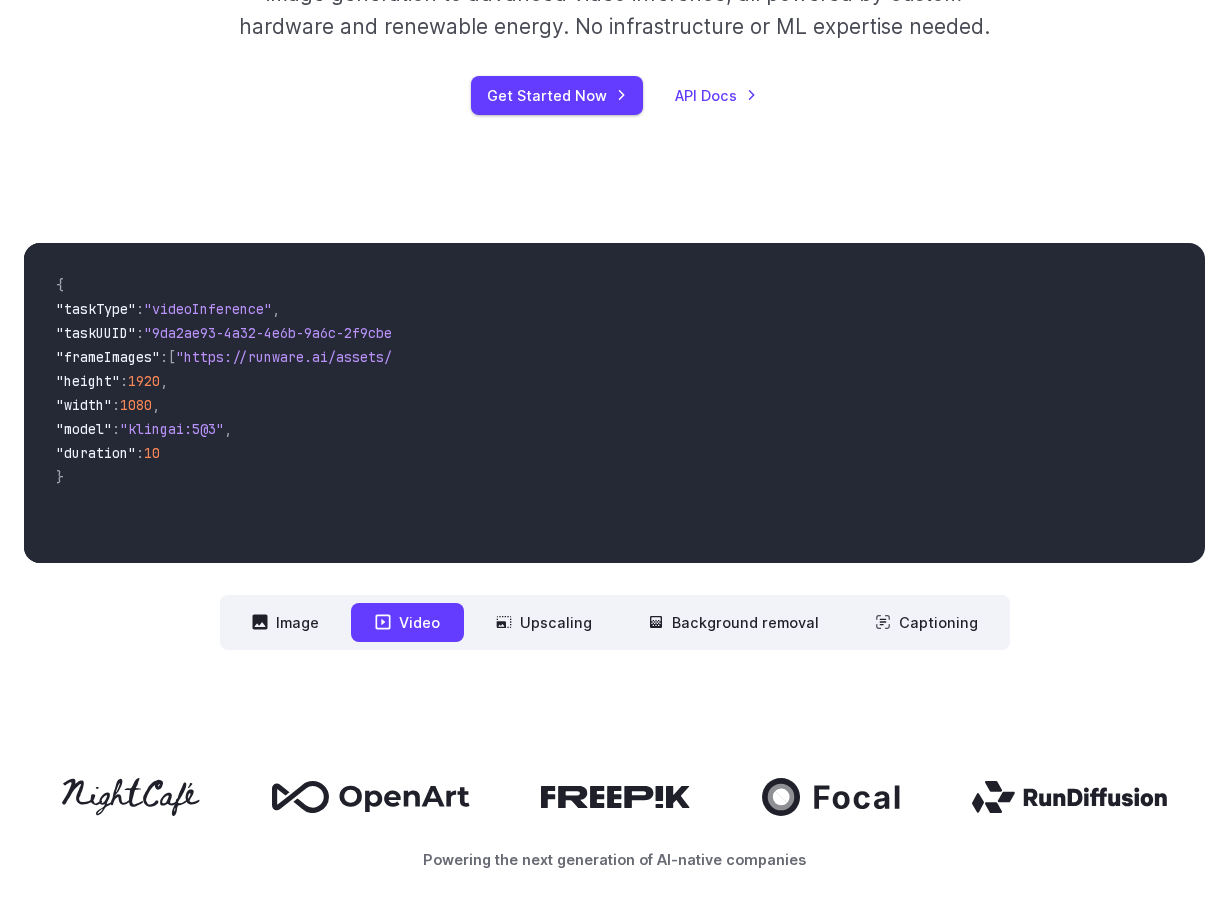 click on "**********" at bounding box center (615, 622) 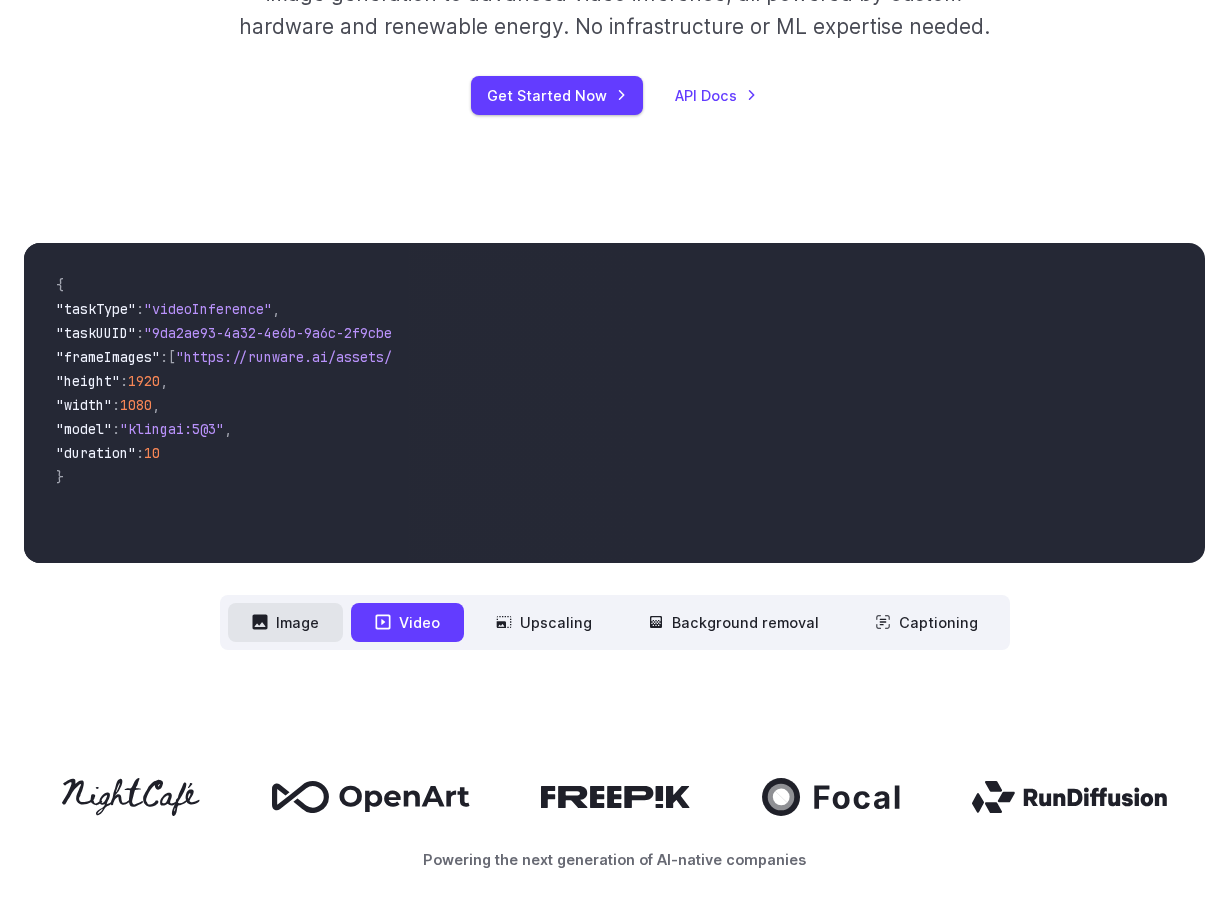 click on "Image" at bounding box center (285, 622) 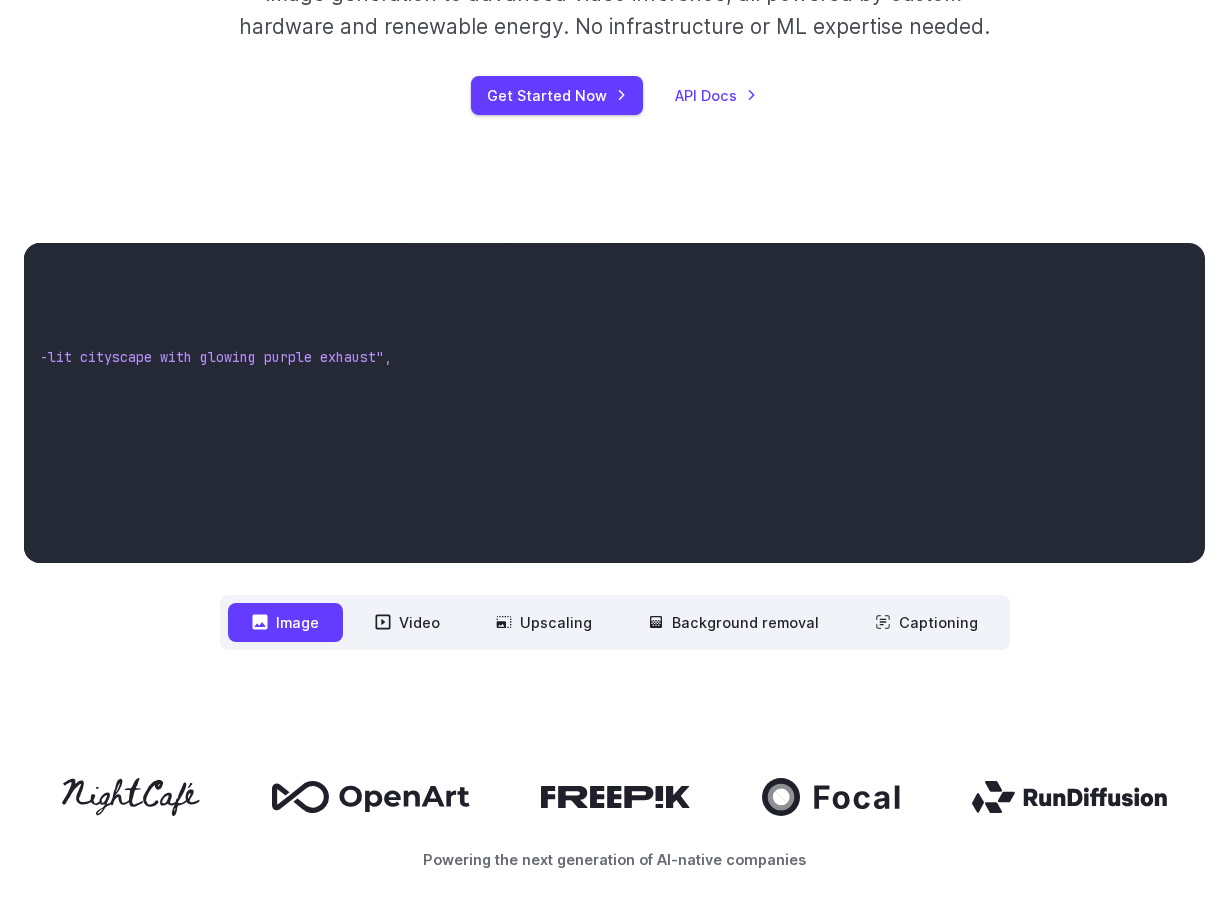 scroll, scrollTop: 0, scrollLeft: 0, axis: both 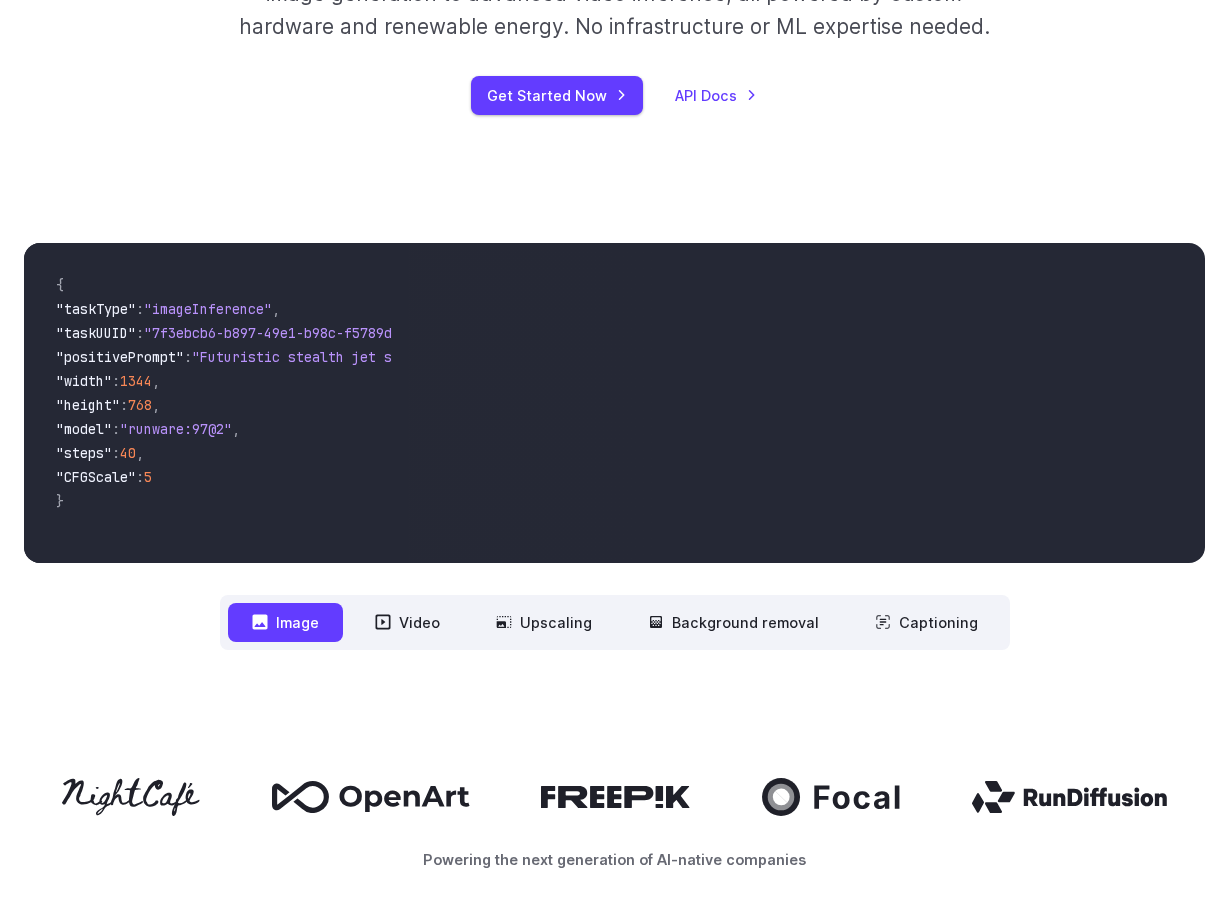 click on "**********" at bounding box center (615, 622) 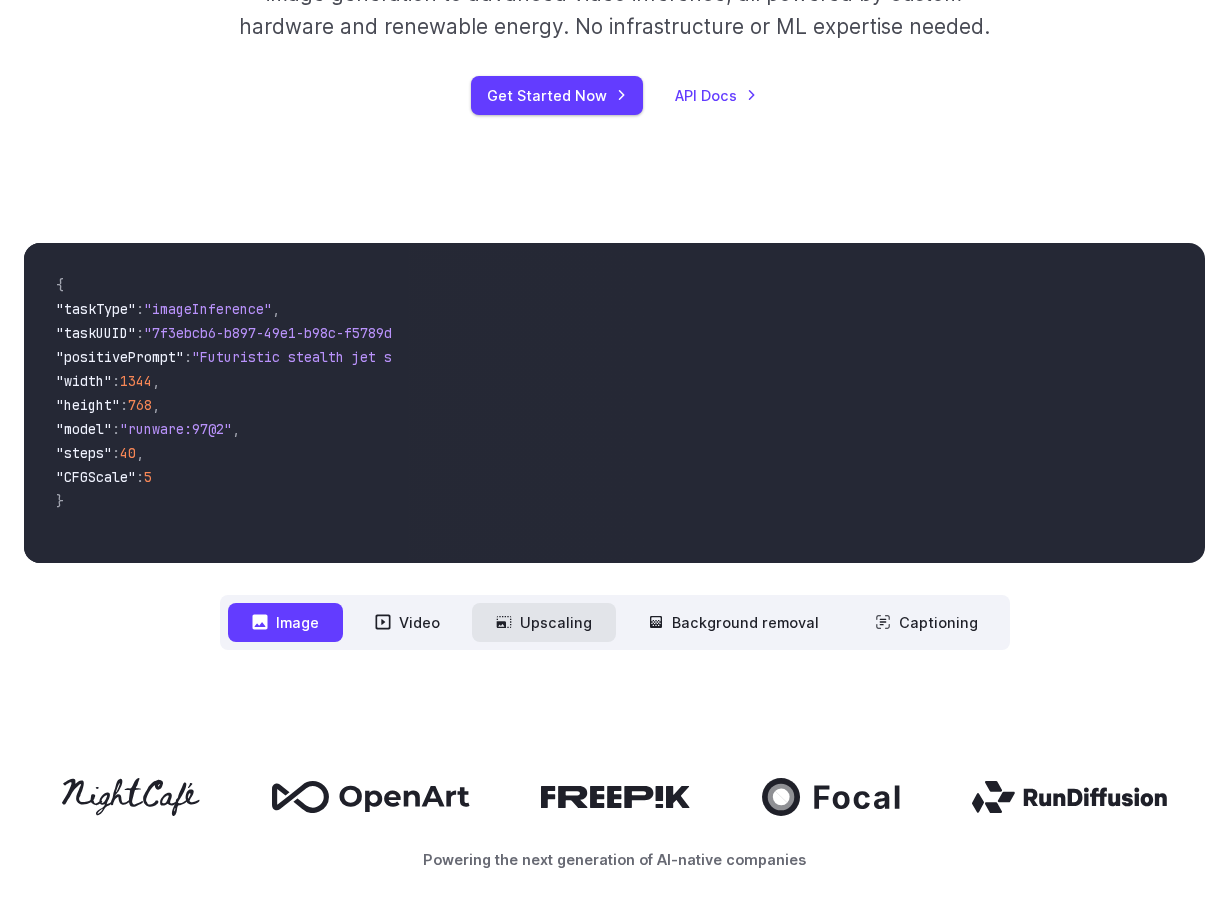 click on "Upscaling" at bounding box center [544, 622] 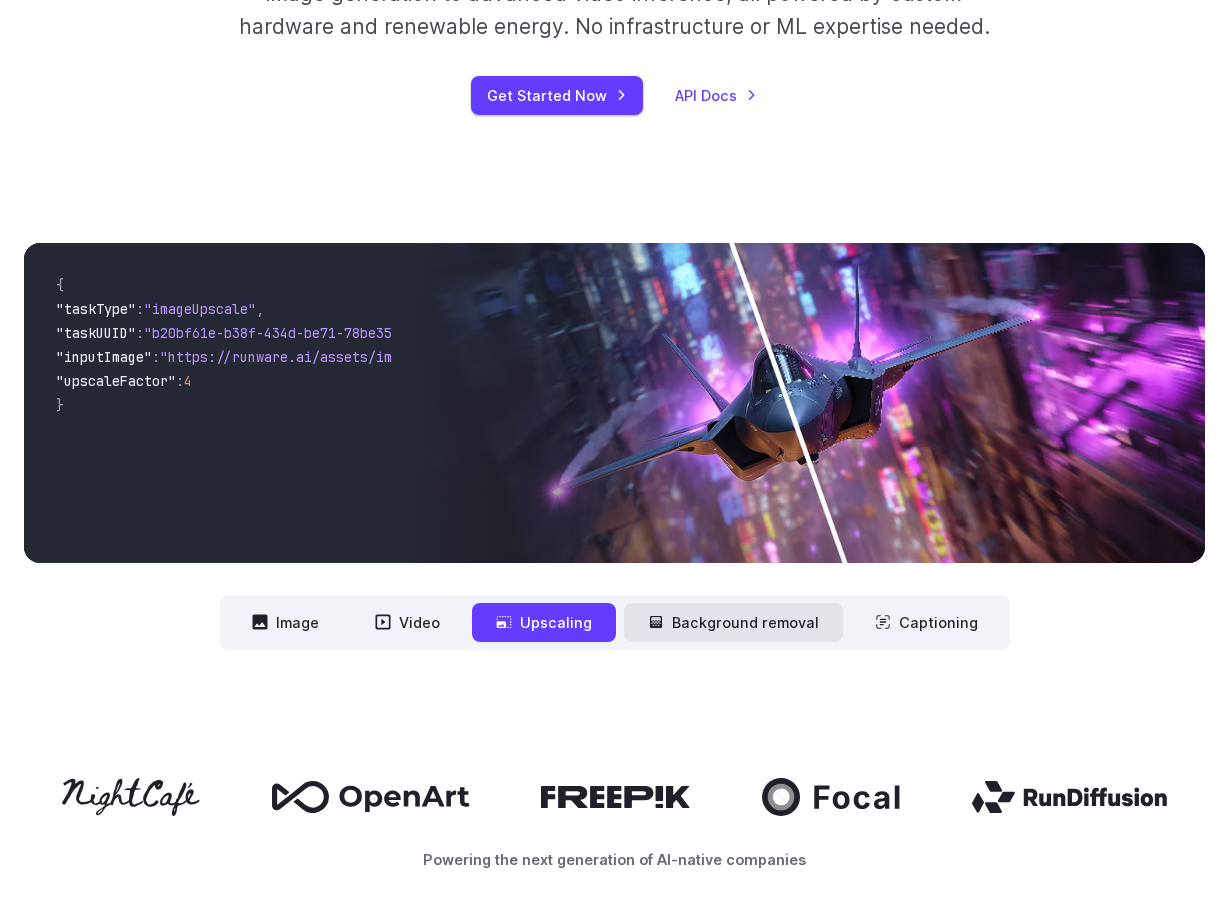 click on "Background removal" at bounding box center (733, 622) 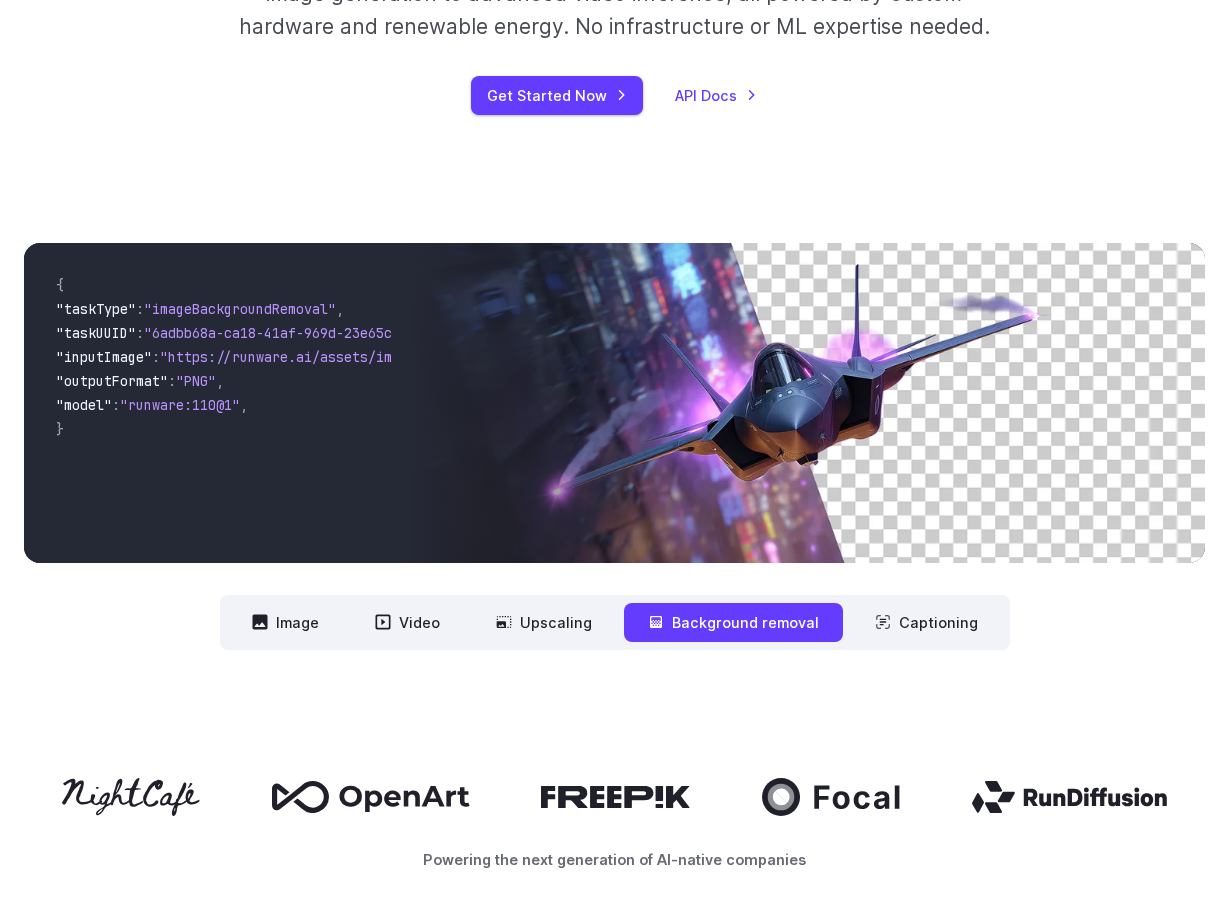 click on "**********" at bounding box center (615, 622) 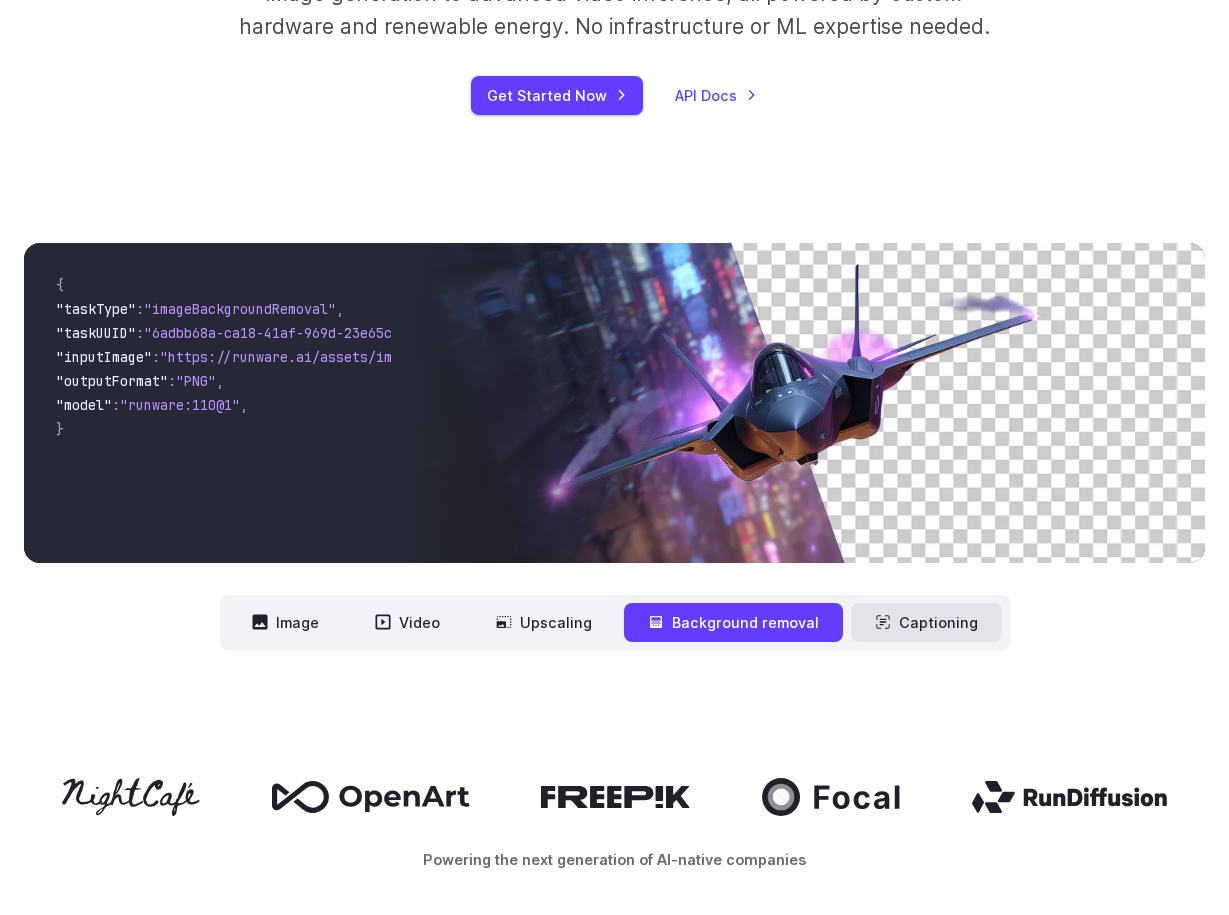click on "Captioning" at bounding box center [926, 622] 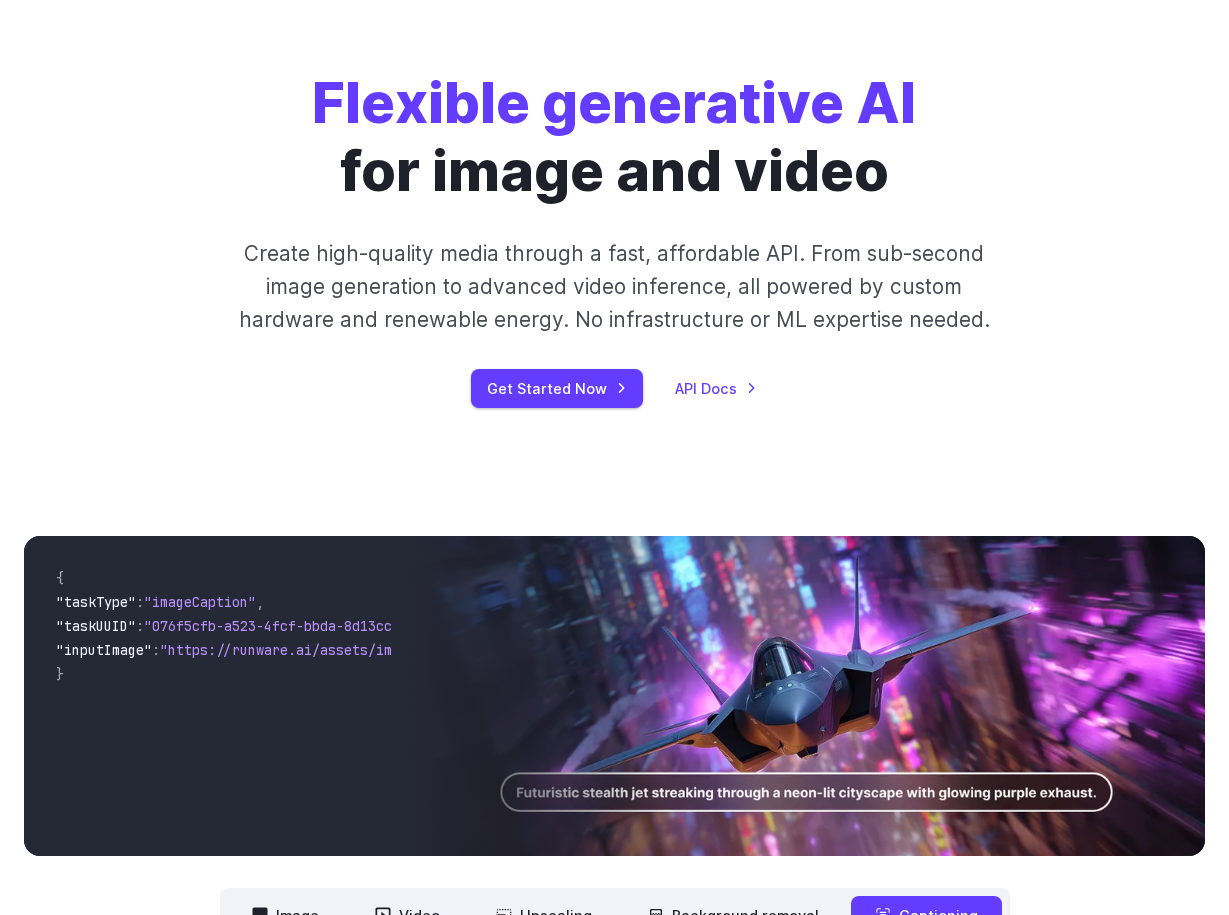 scroll, scrollTop: 0, scrollLeft: 0, axis: both 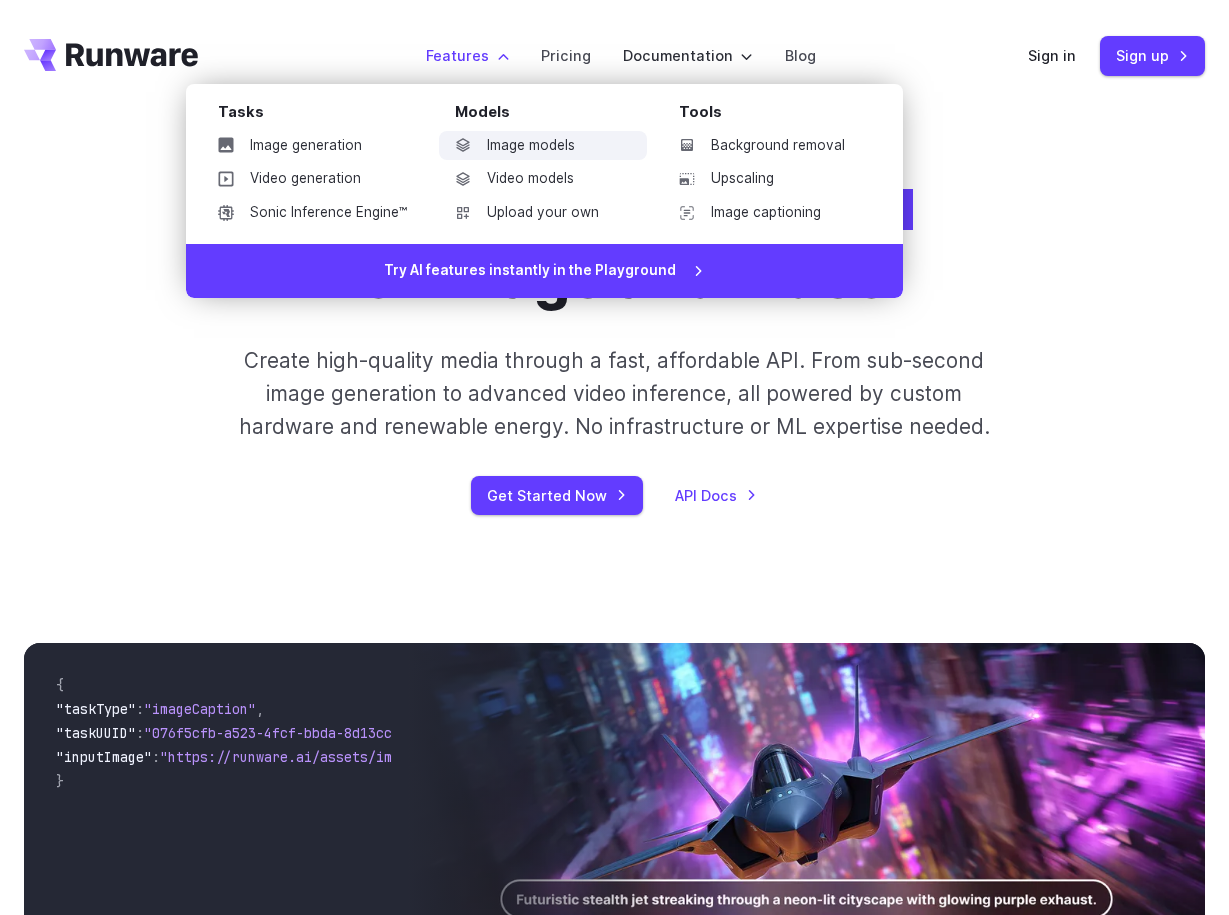 click on "Image models" at bounding box center [543, 146] 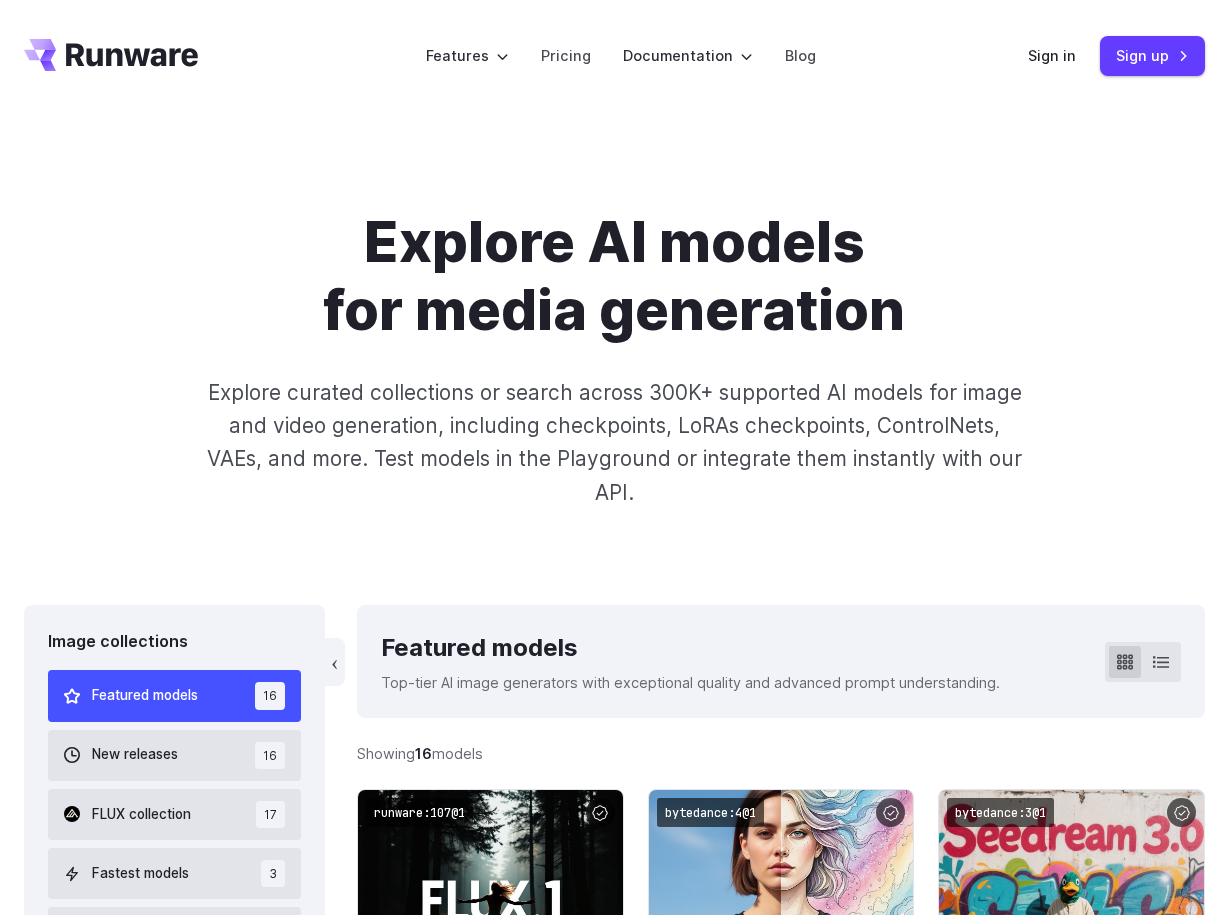 scroll, scrollTop: 0, scrollLeft: 0, axis: both 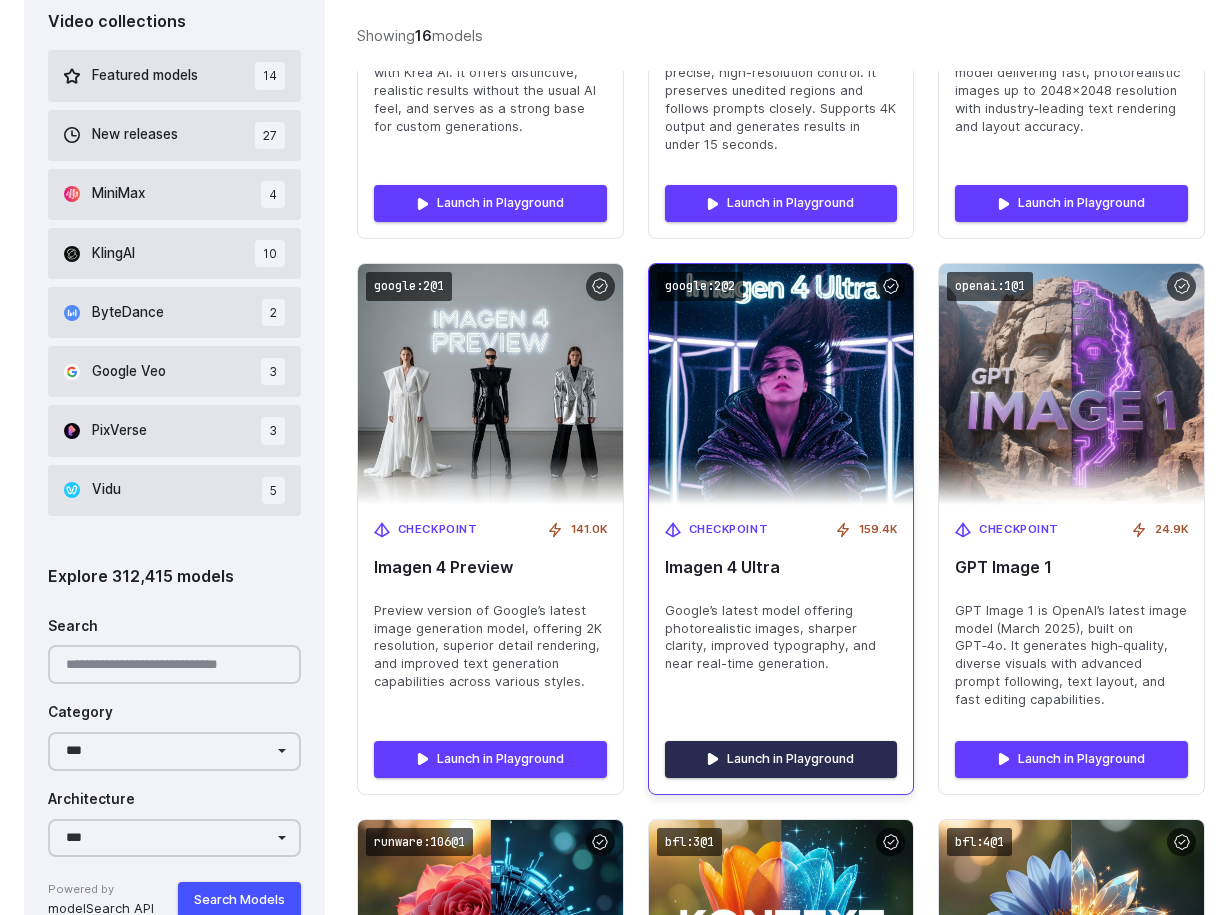 click on "Launch in Playground" at bounding box center (781, 759) 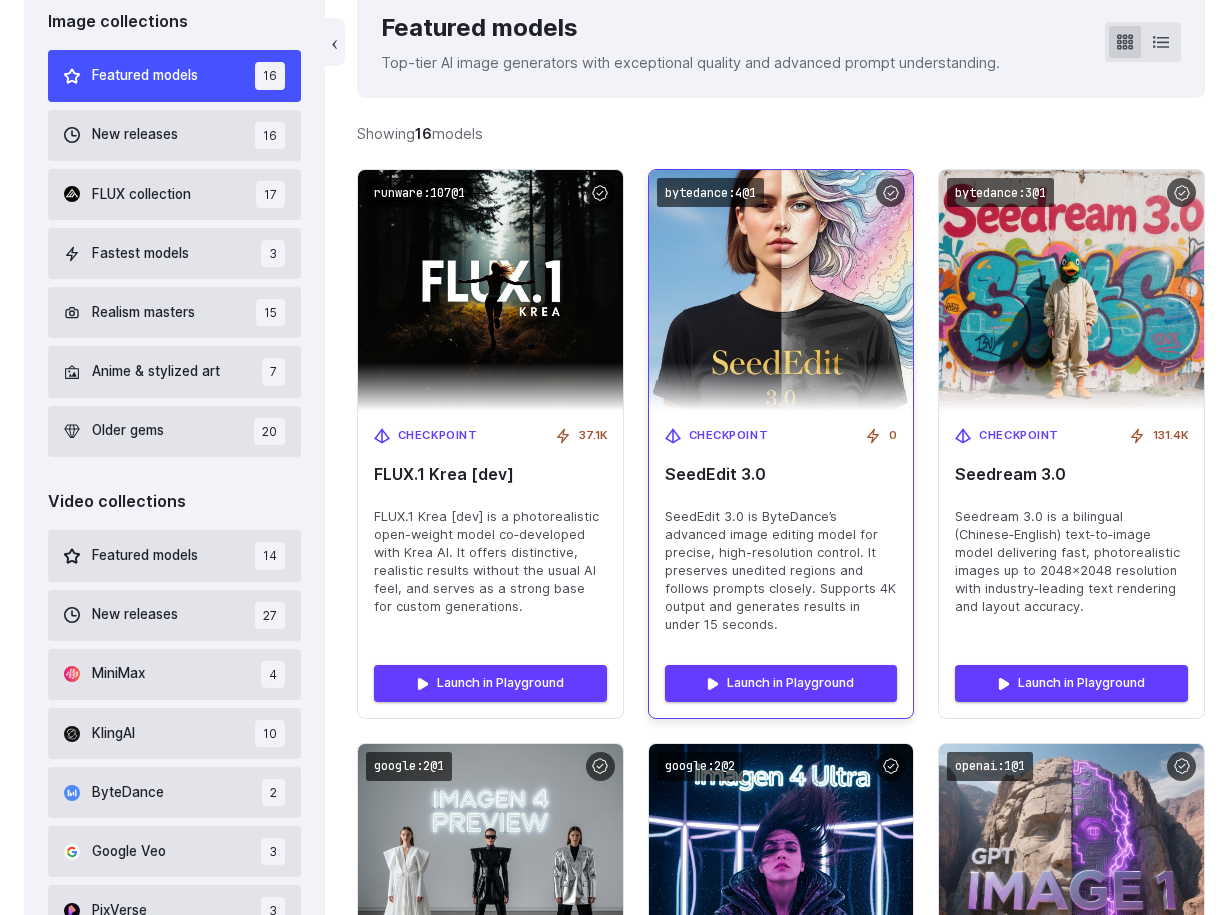 scroll, scrollTop: 600, scrollLeft: 0, axis: vertical 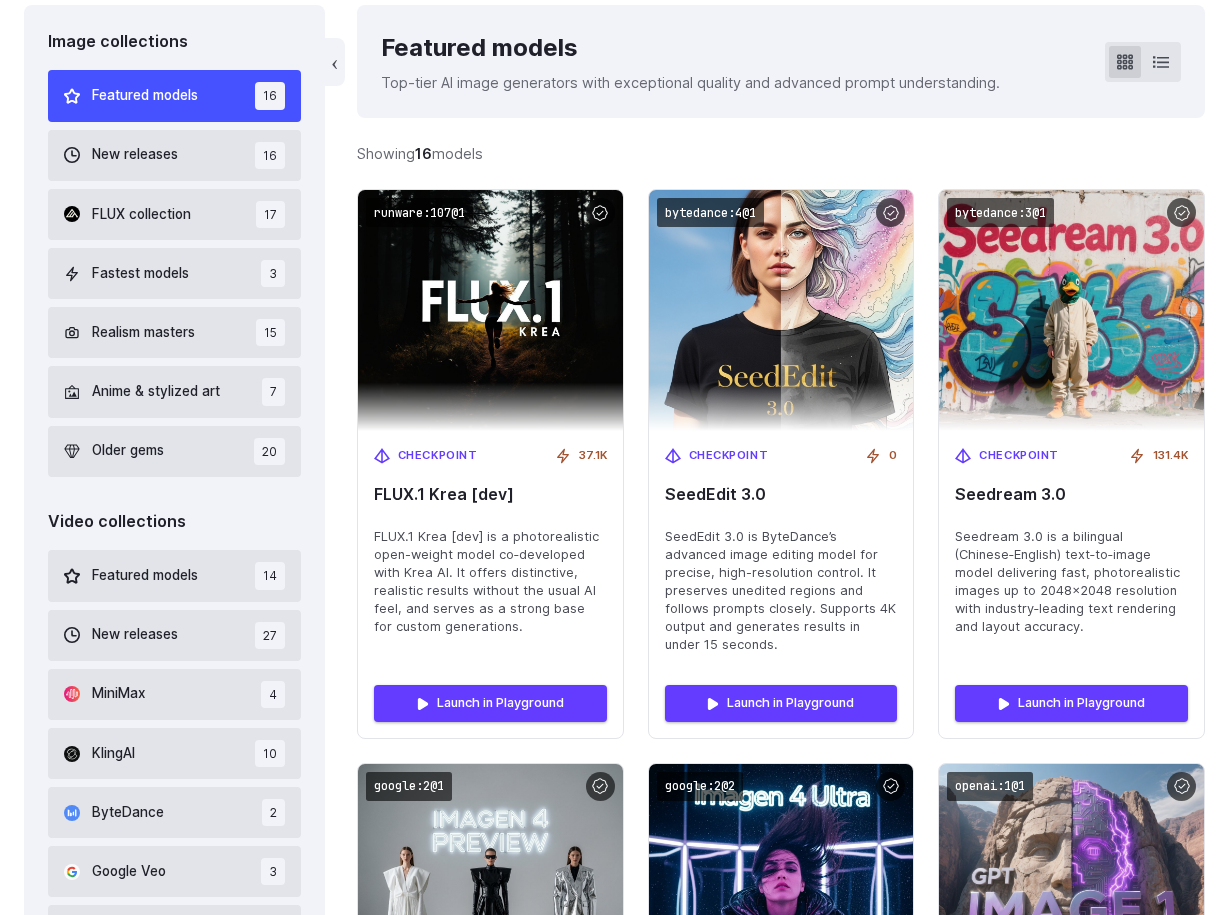 click on "16" at bounding box center (270, 95) 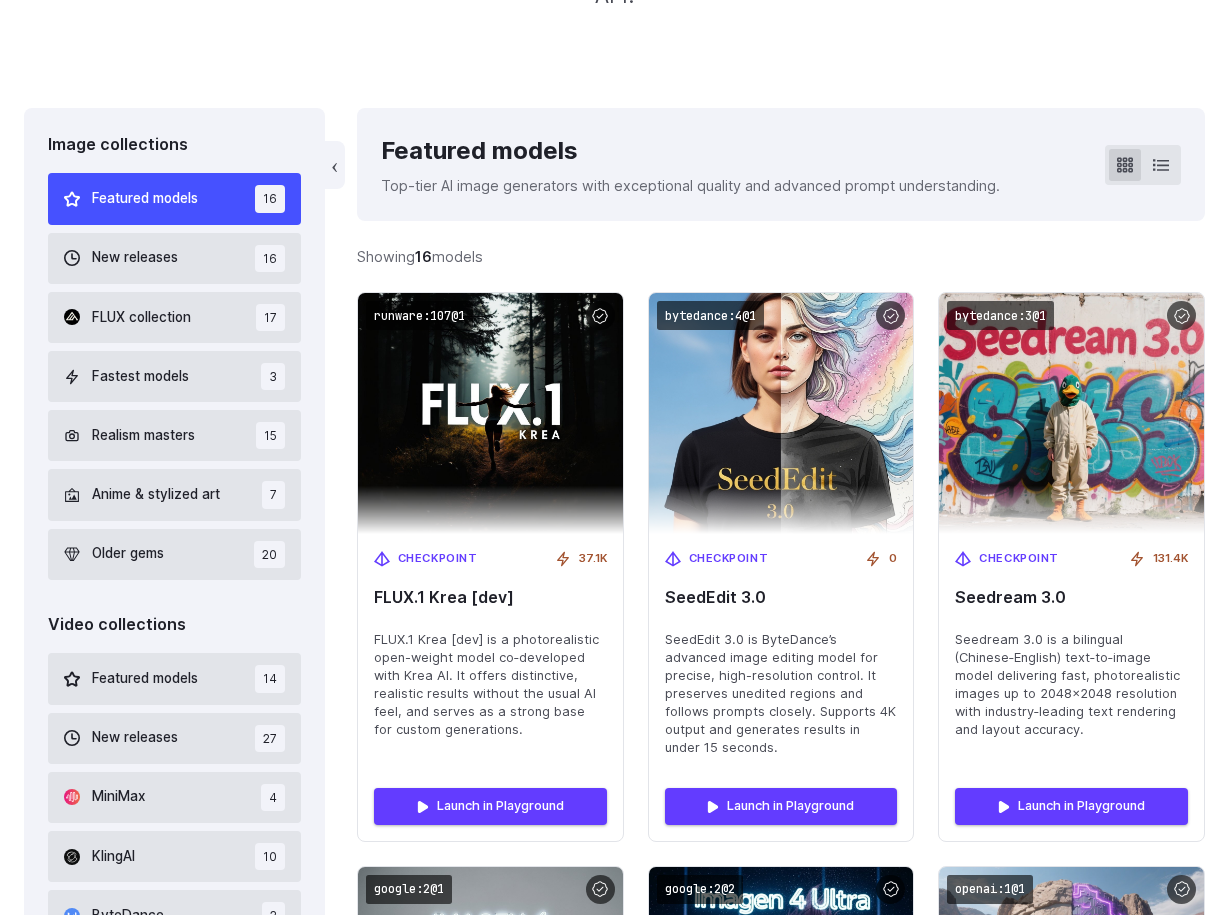 scroll, scrollTop: 477, scrollLeft: 0, axis: vertical 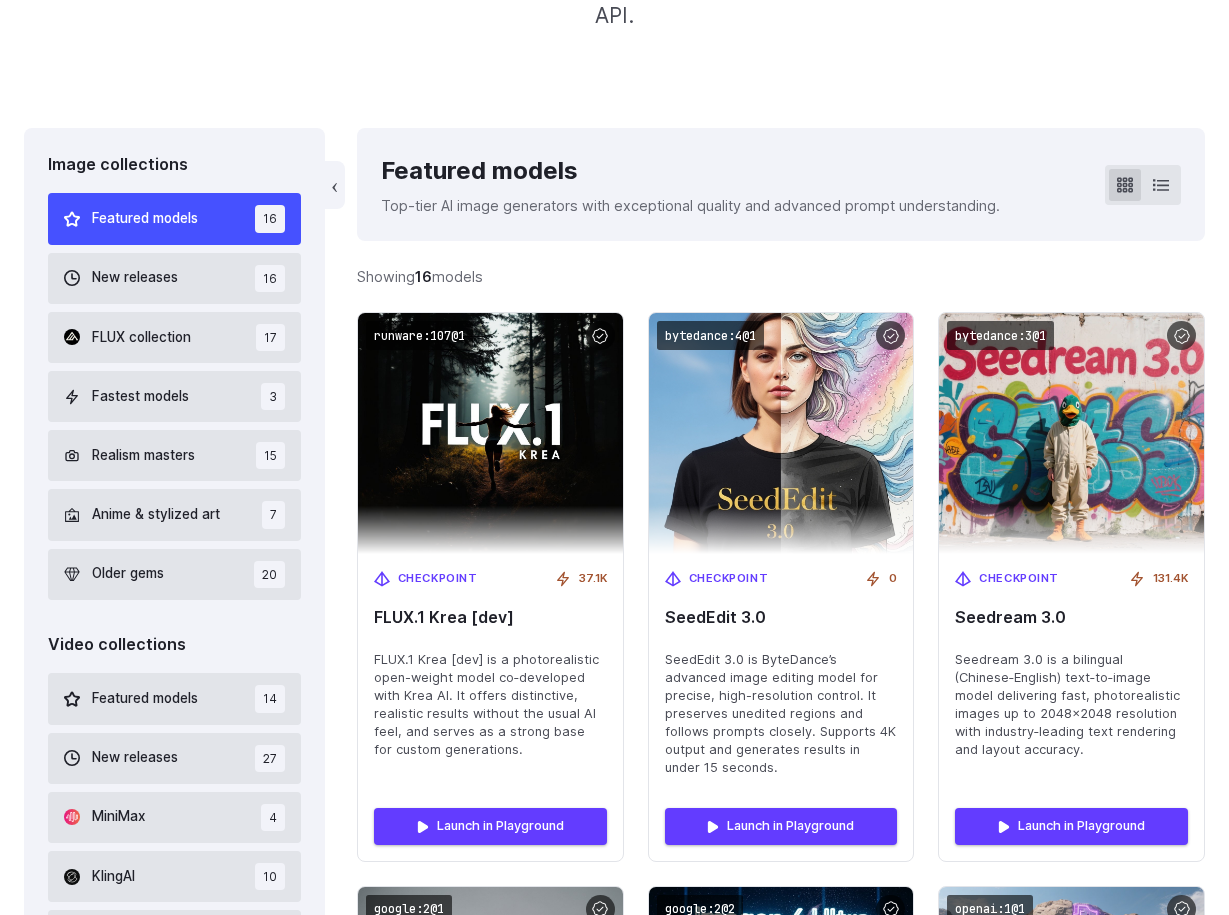 click on "Featured models     16
New releases     16
FLUX collection     17
Fastest models     3
Realism masters     15
Anime & stylized art     7
Older gems     20" at bounding box center (174, 396) 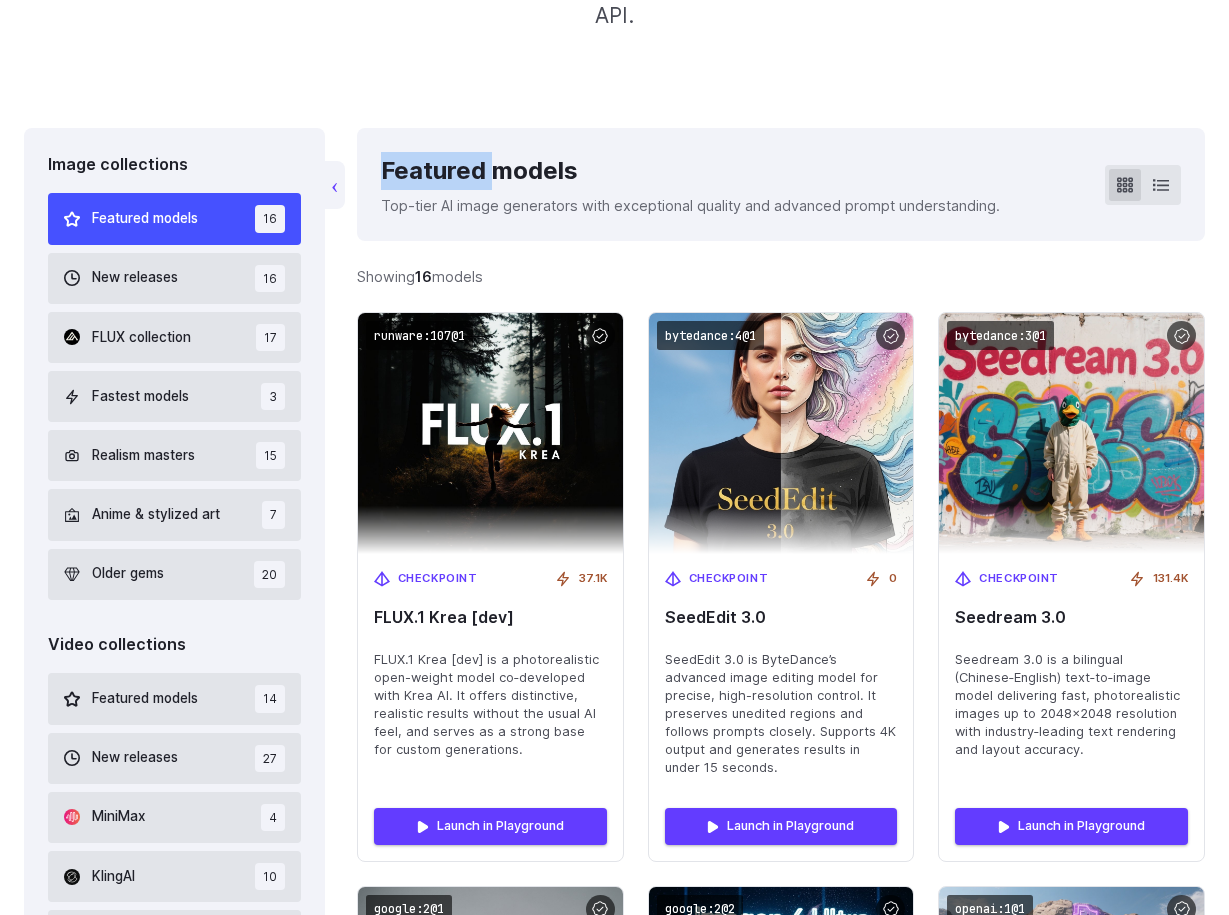 drag, startPoint x: 349, startPoint y: 189, endPoint x: 342, endPoint y: 197, distance: 10.630146 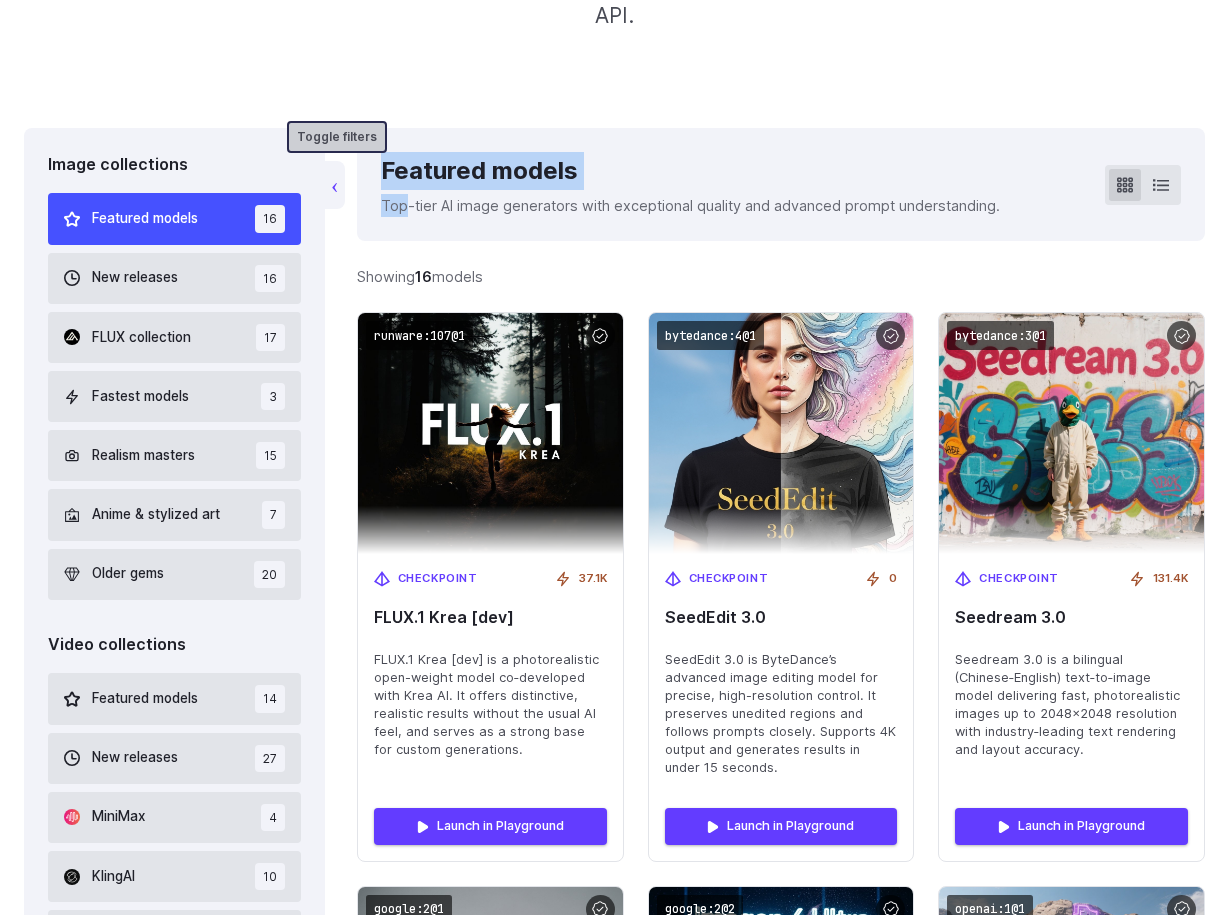 click on "‹" at bounding box center (335, 185) 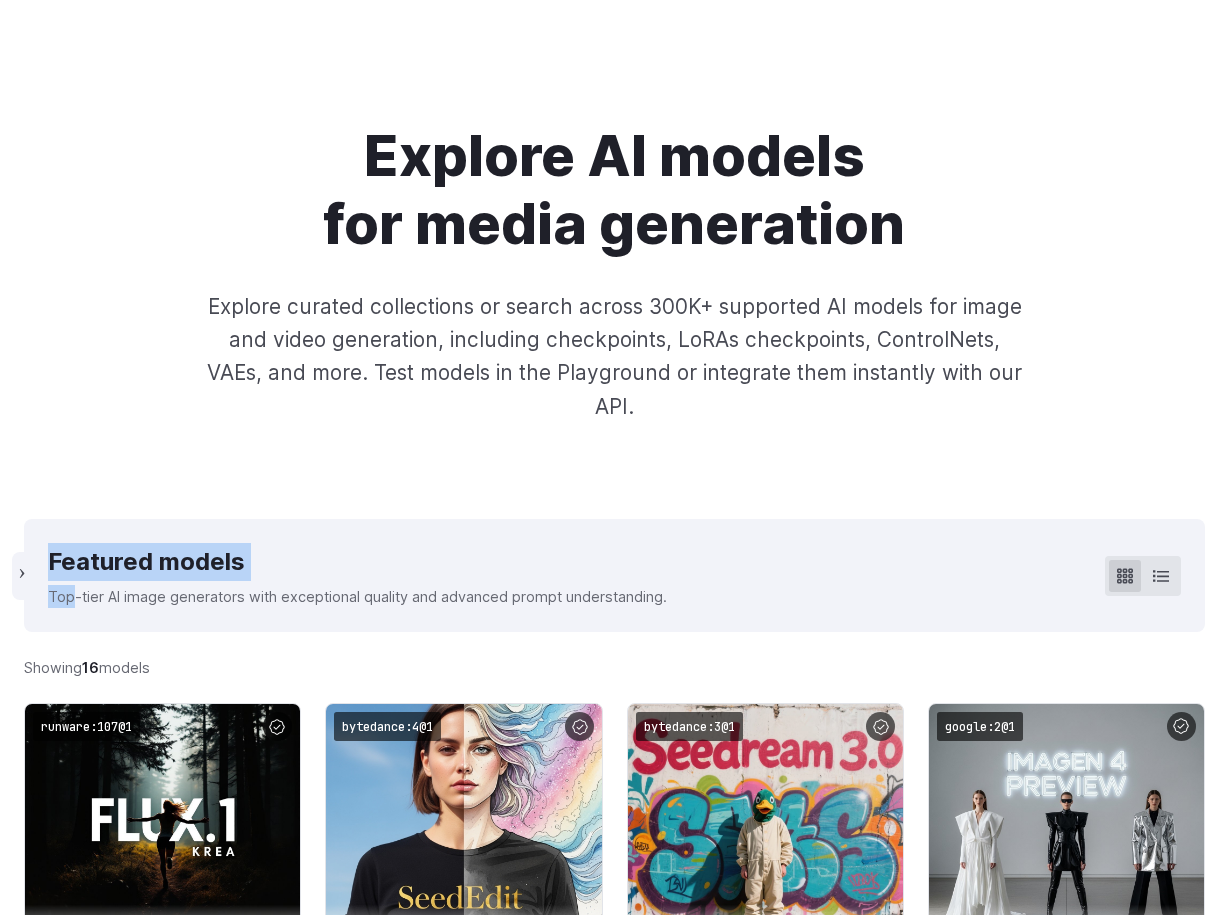 scroll, scrollTop: 77, scrollLeft: 0, axis: vertical 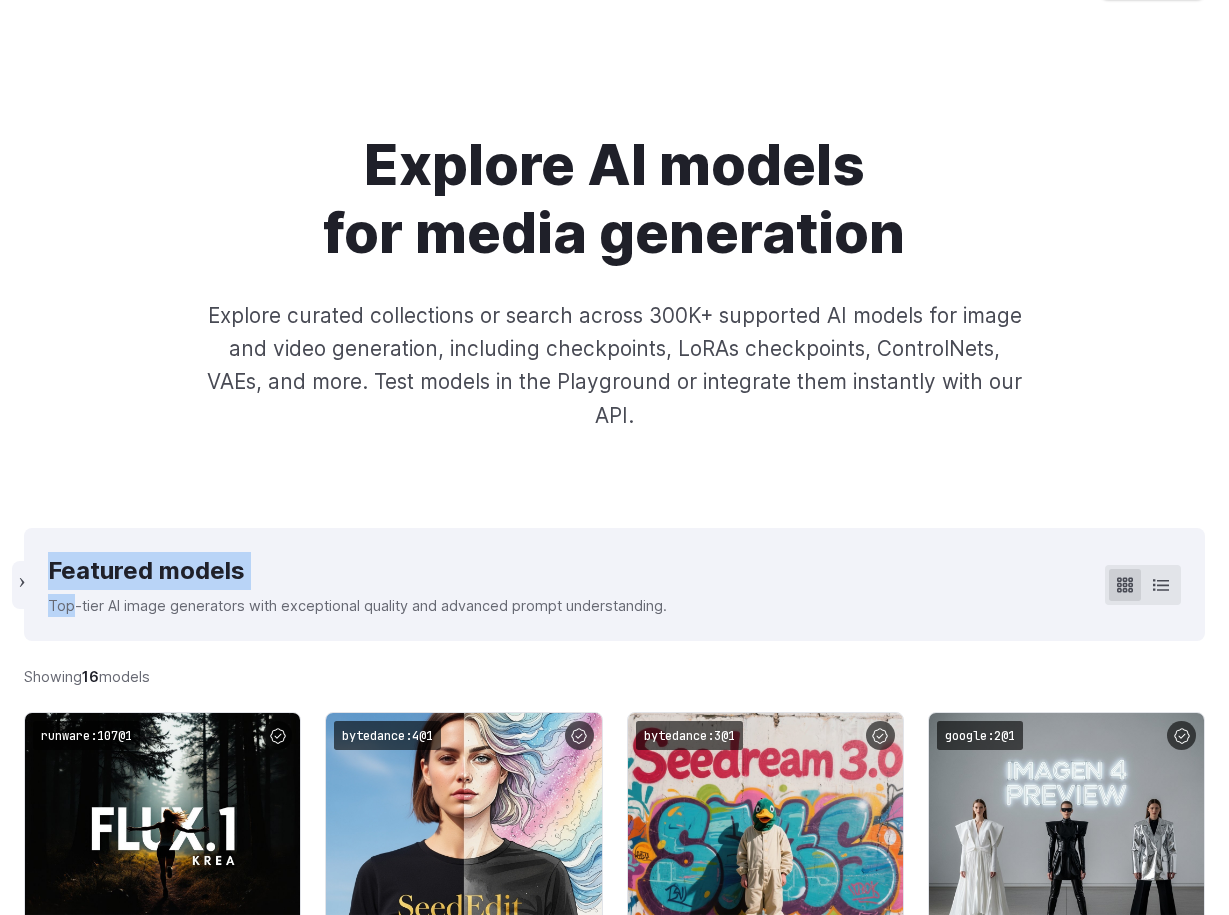 click on "‹       Featured models   Top-tier AI image generators with exceptional quality and advanced prompt understanding." at bounding box center (614, 584) 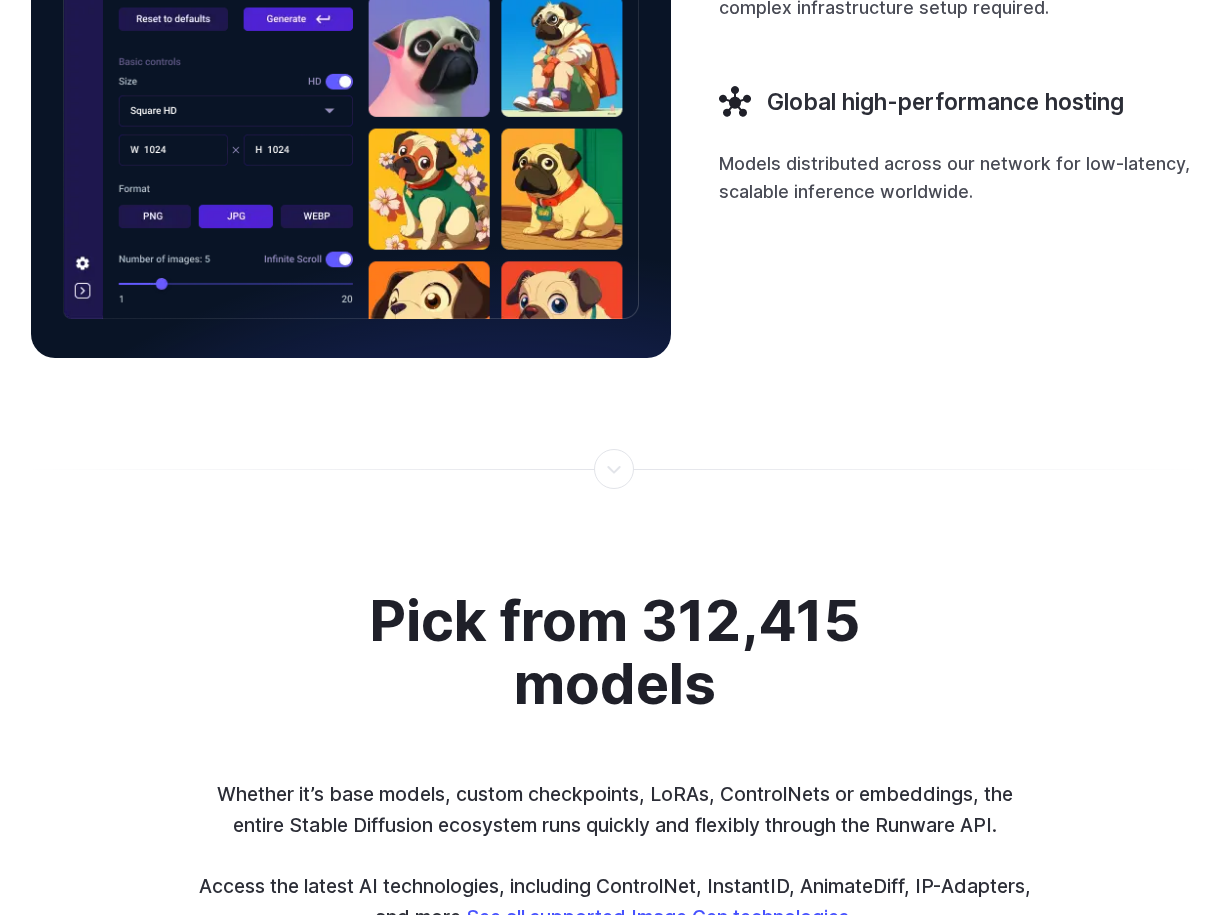 scroll, scrollTop: 4177, scrollLeft: 0, axis: vertical 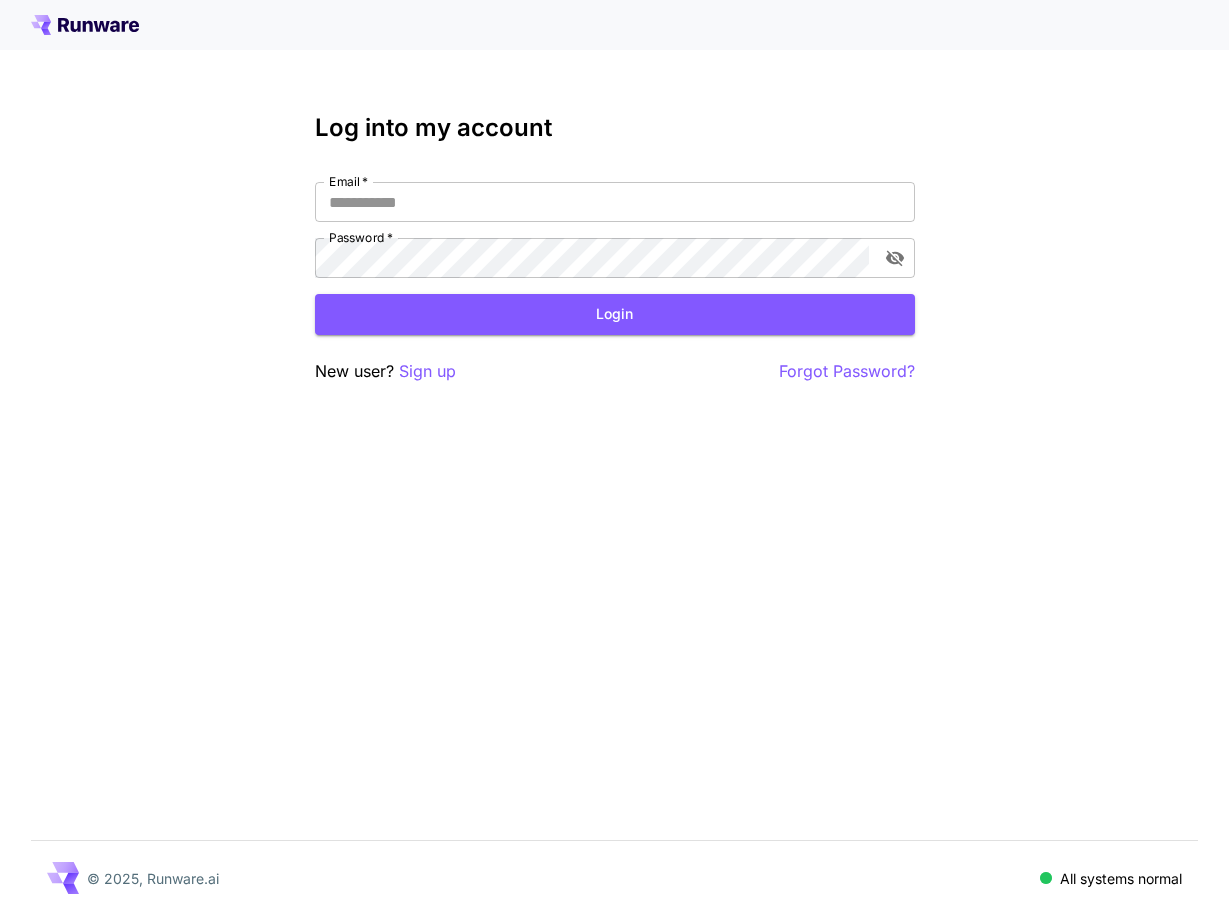 click on "Log into my account Email   * Email   * Password   * Password   * Login New user?   Sign up Forgot Password?" at bounding box center [615, 249] 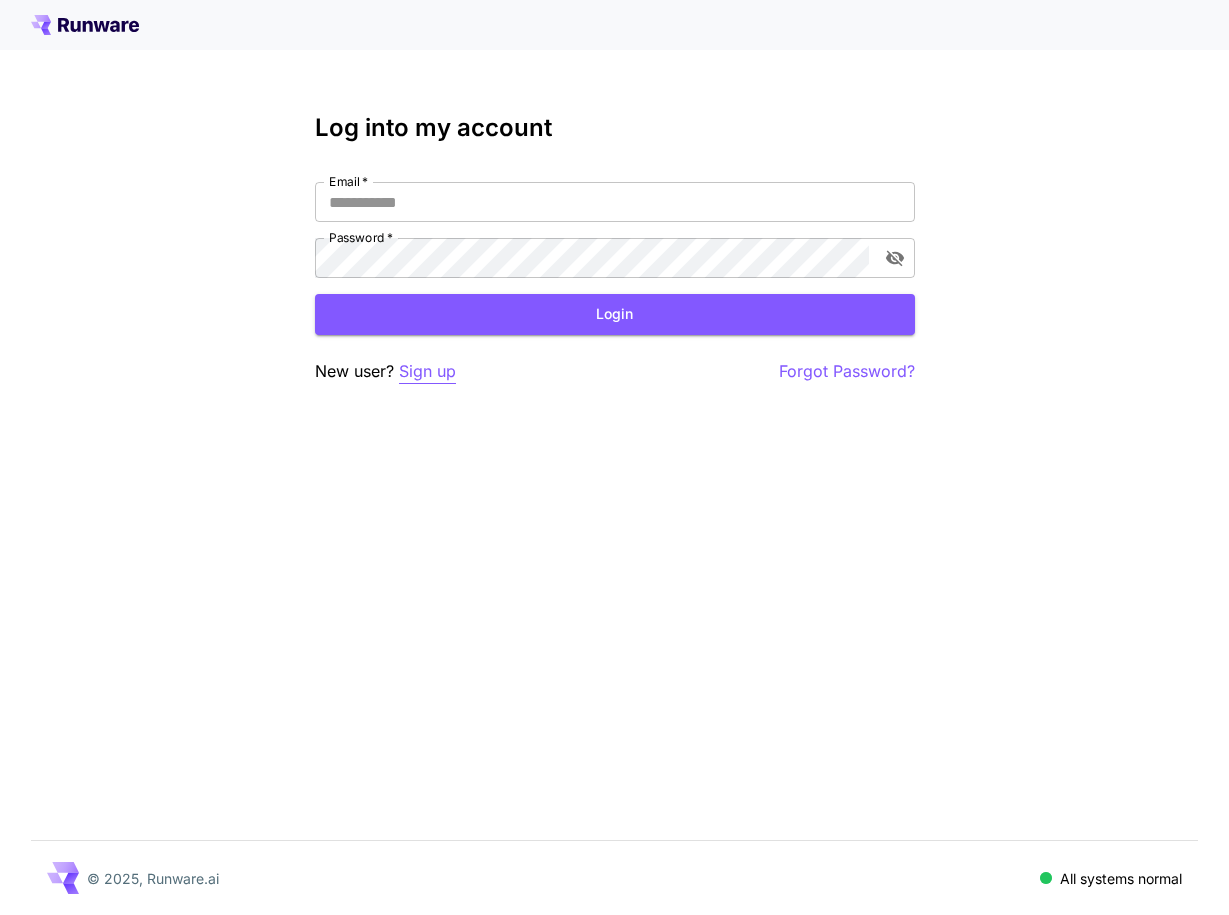 click on "Sign up" at bounding box center (427, 371) 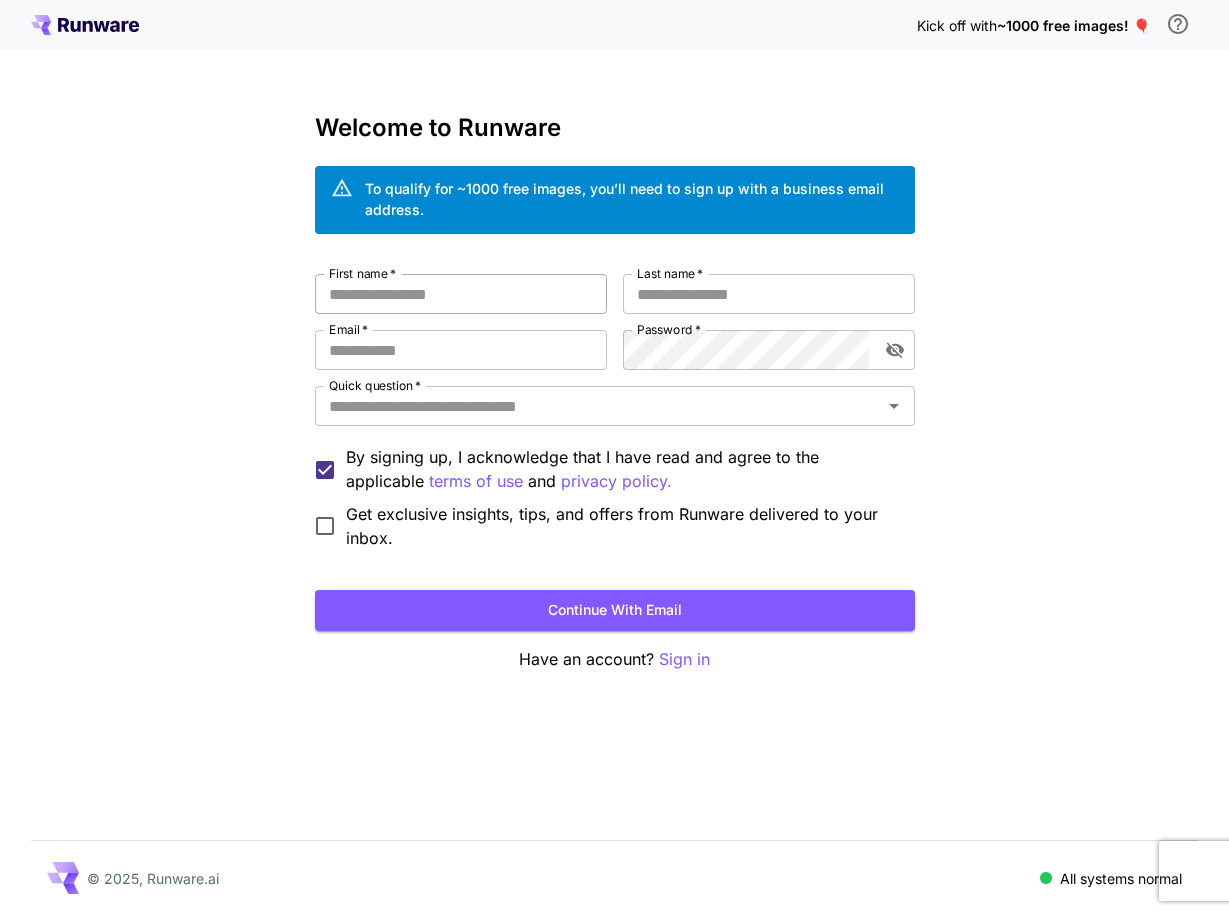click on "First name   *" at bounding box center [461, 294] 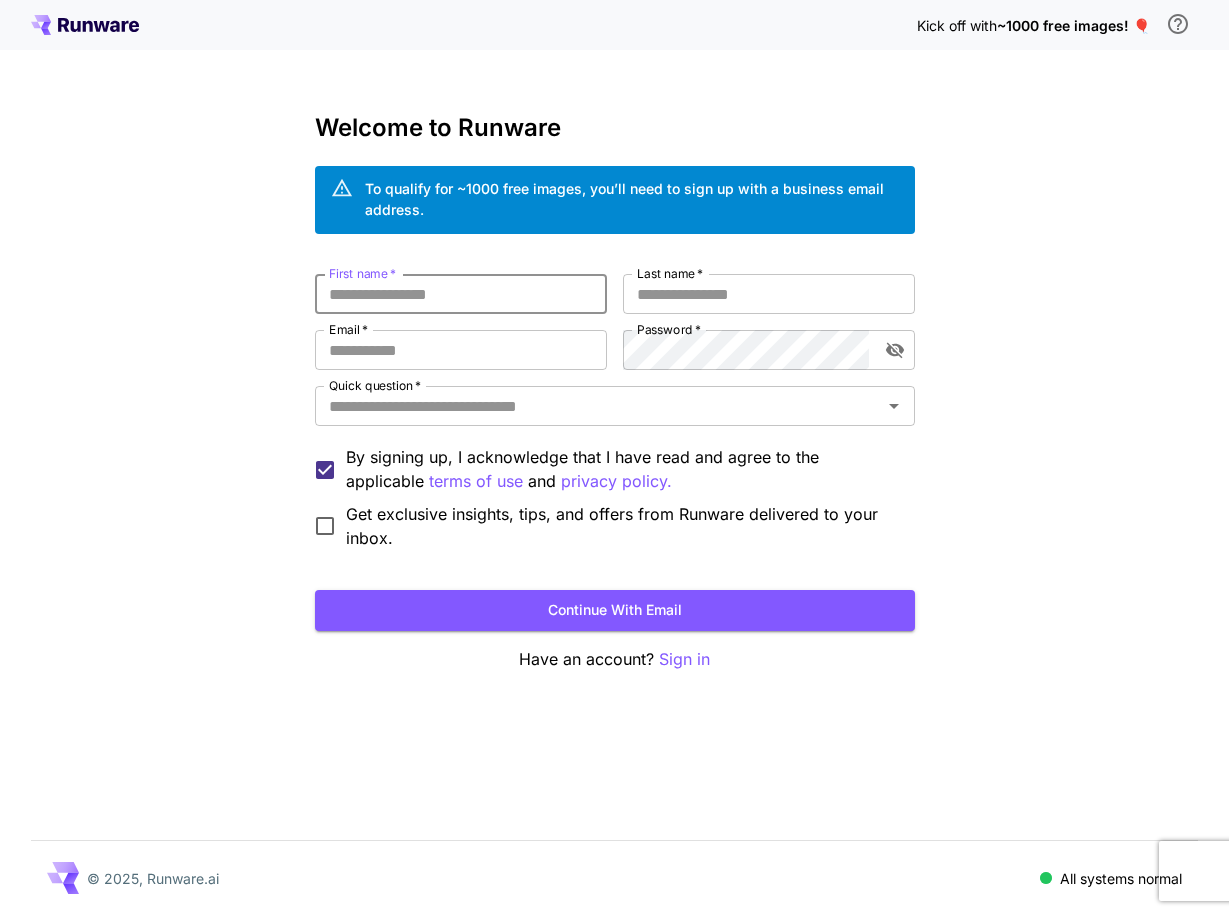 click on "First name   *" at bounding box center (461, 294) 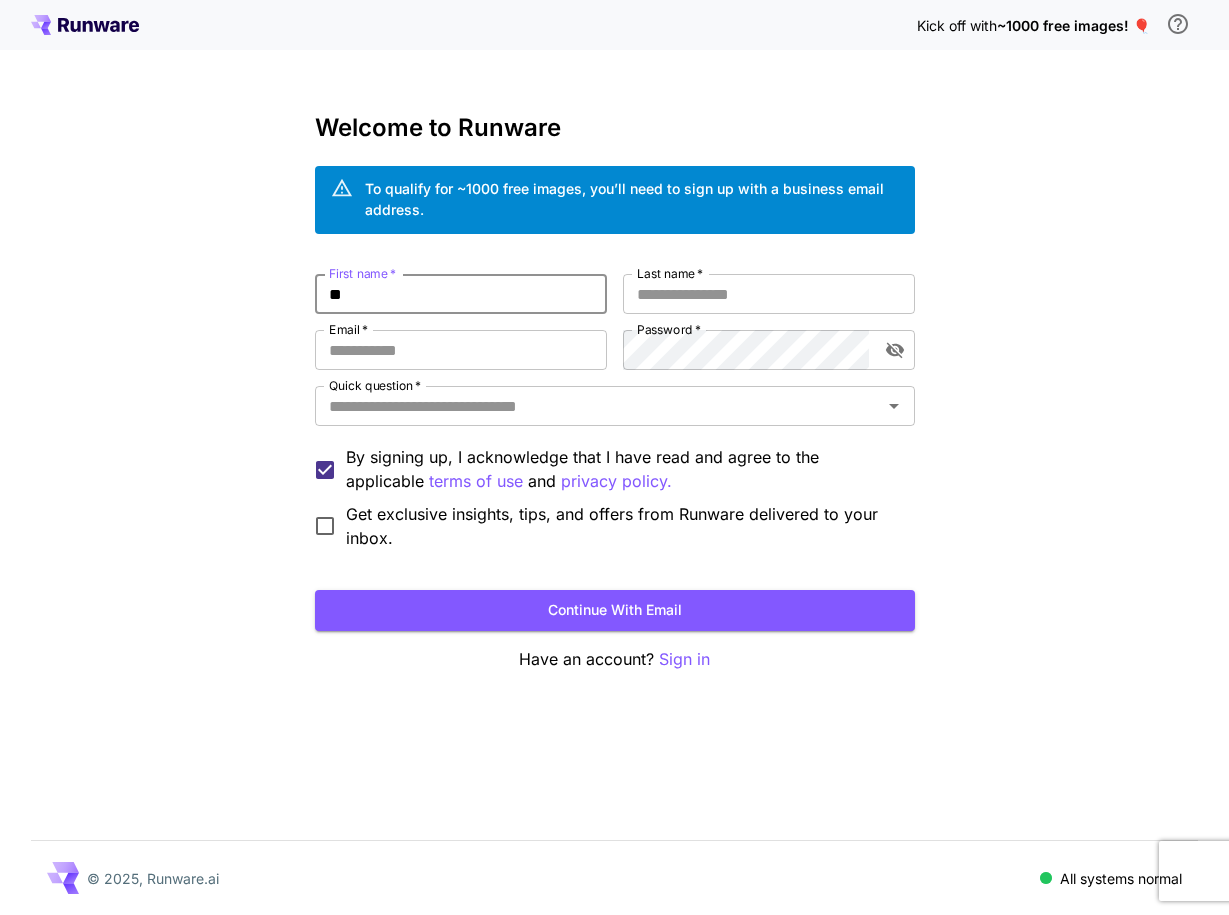 type on "*" 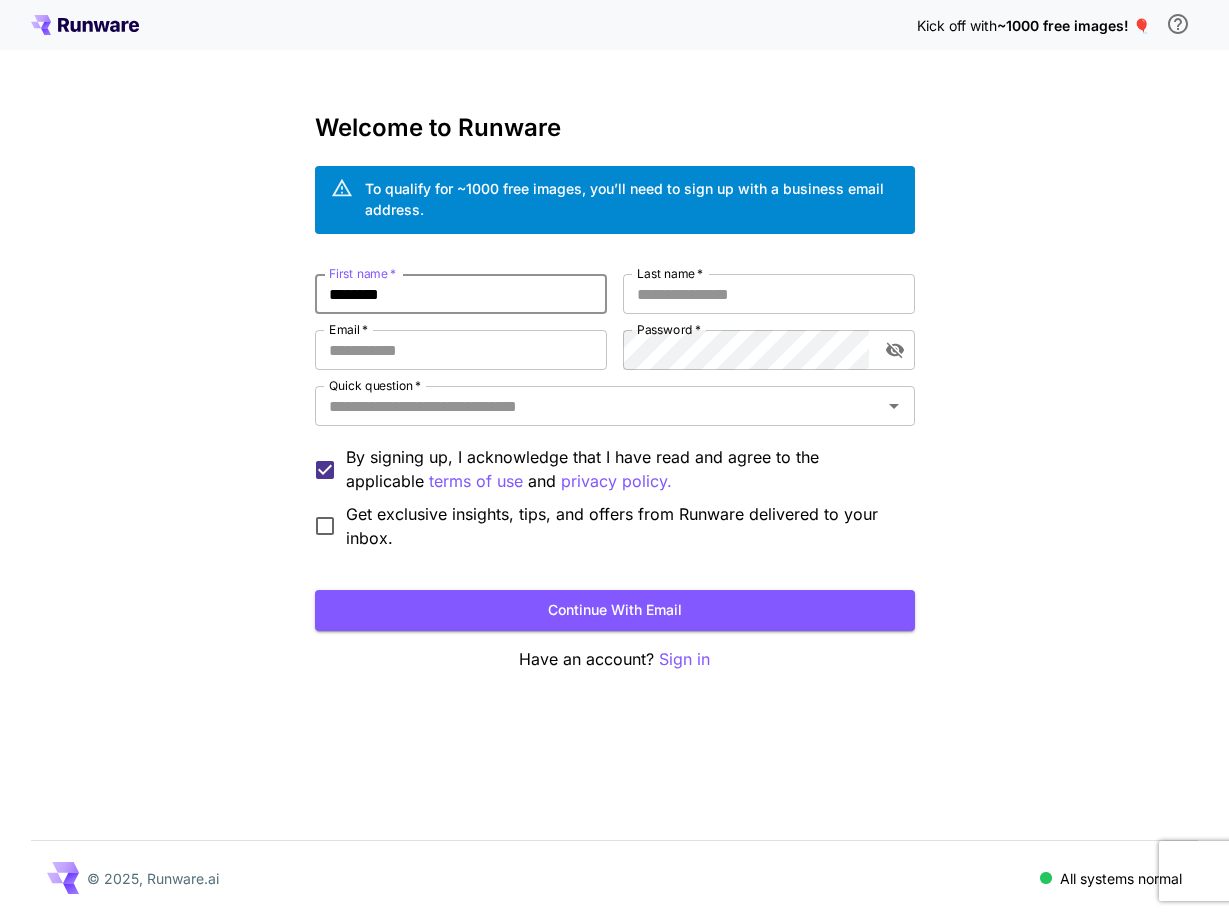 type on "********" 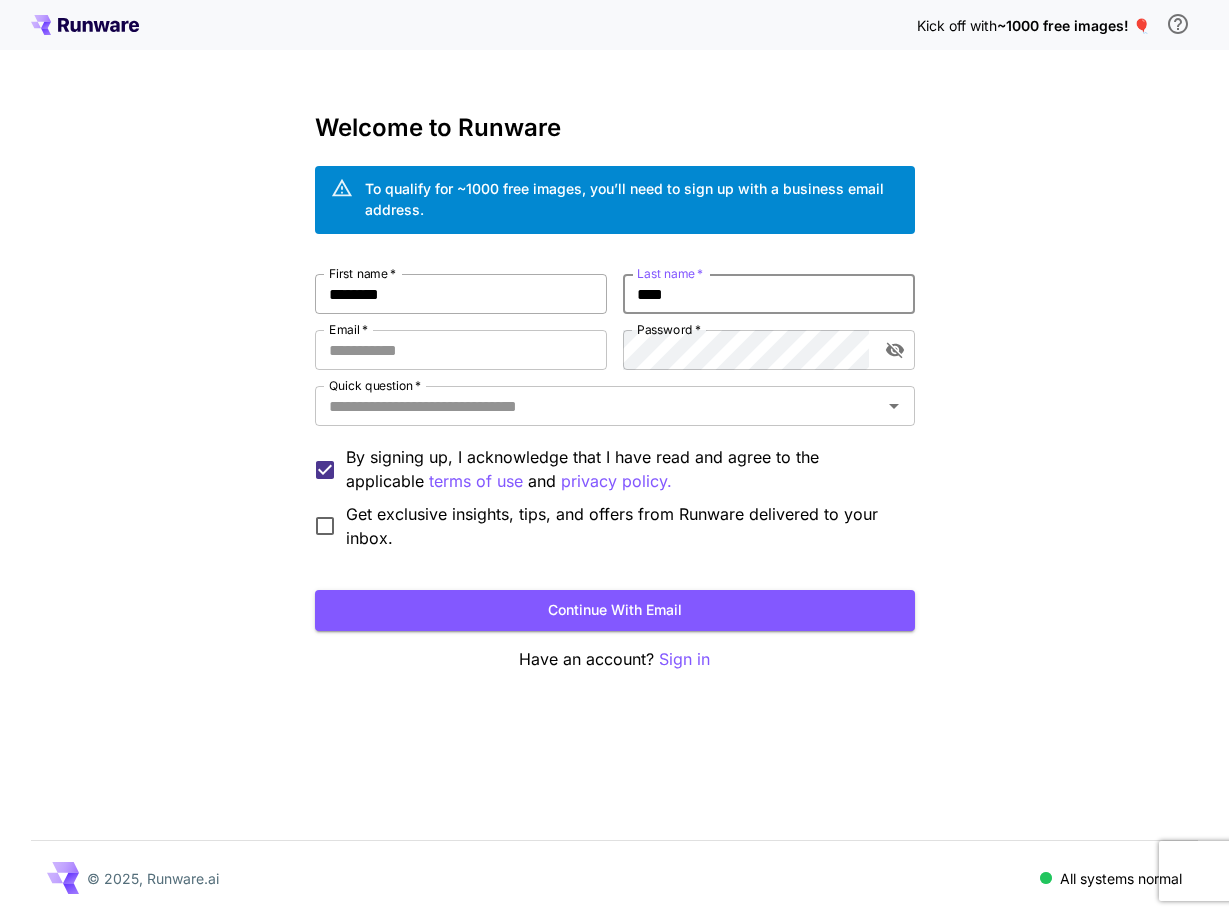 type on "****" 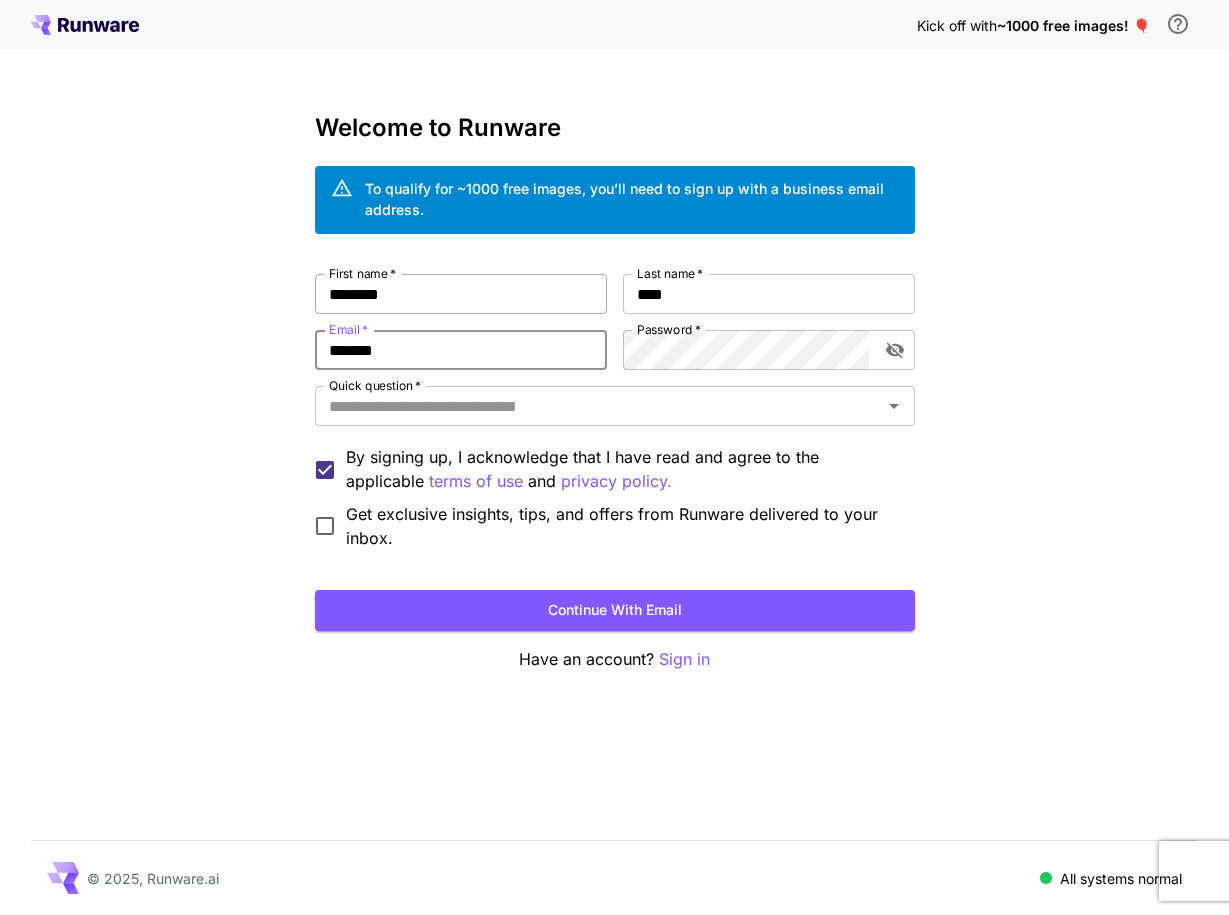 type on "**********" 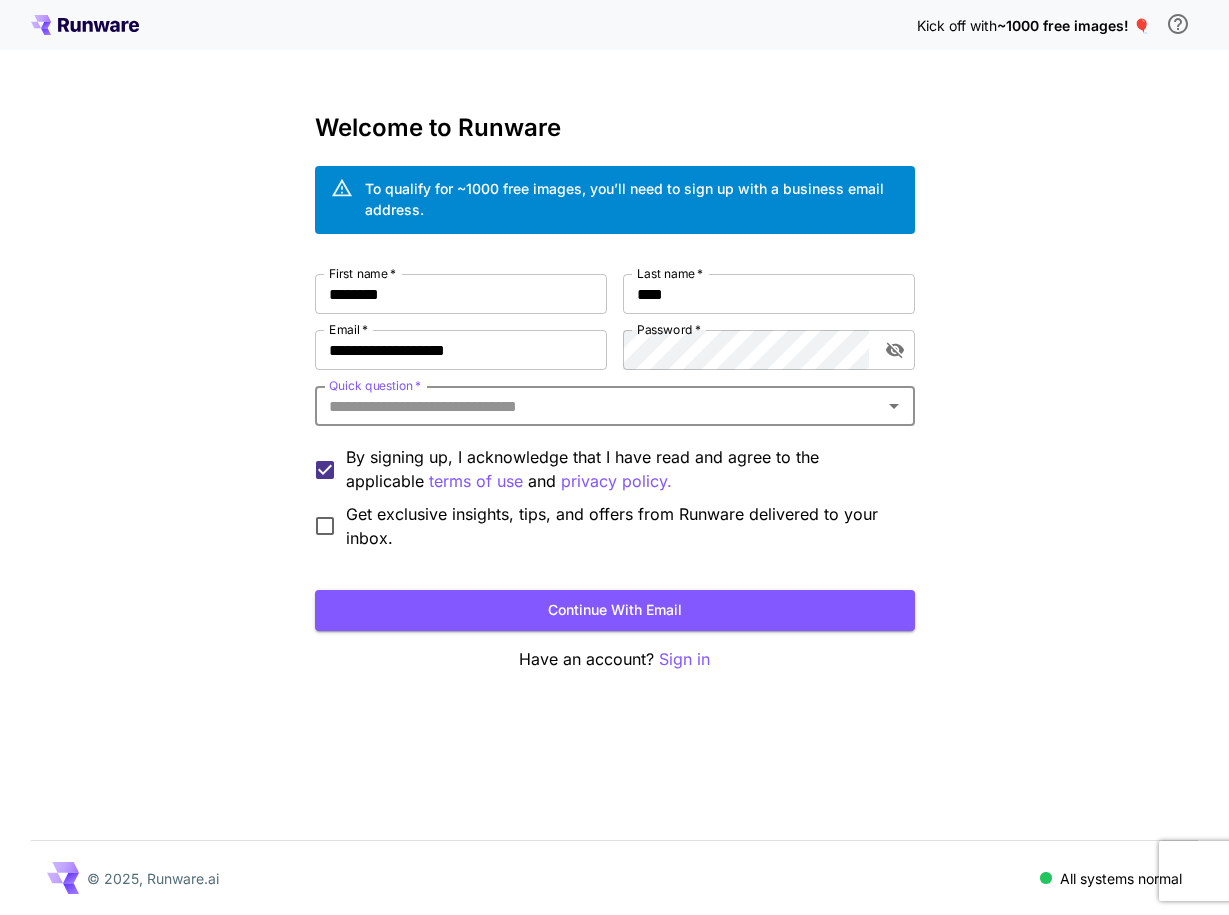 click on "Quick question   *" at bounding box center (598, 406) 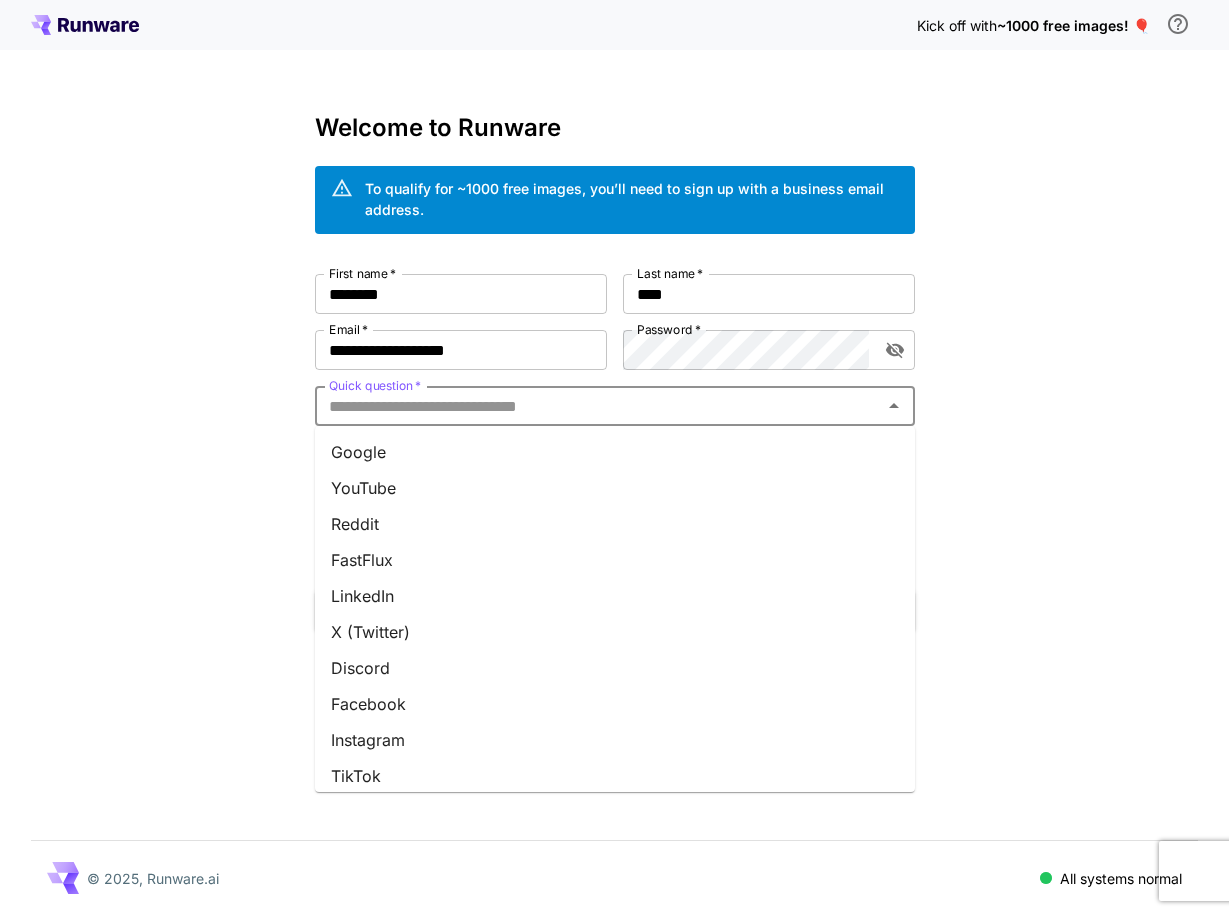 click on "YouTube" at bounding box center (615, 488) 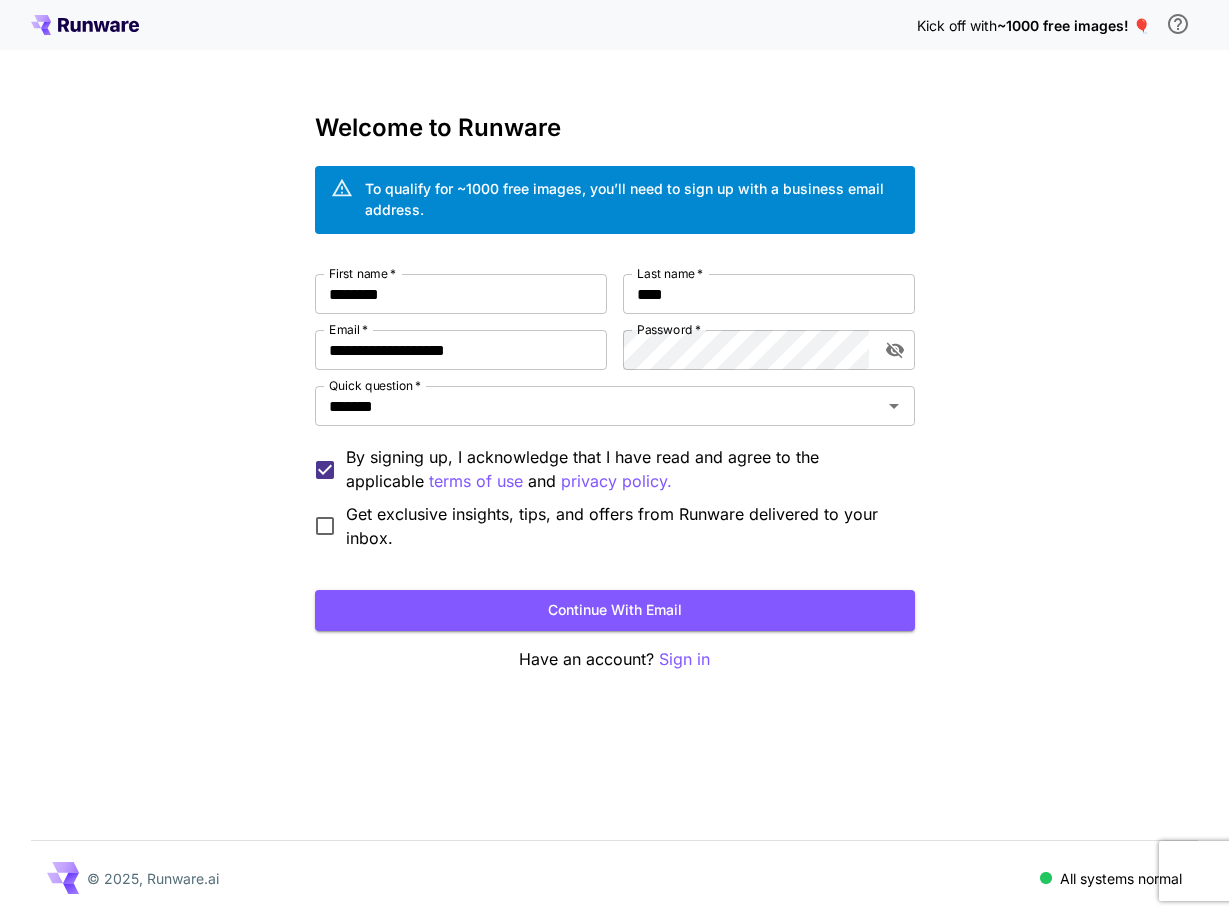 click on "**********" at bounding box center [614, 457] 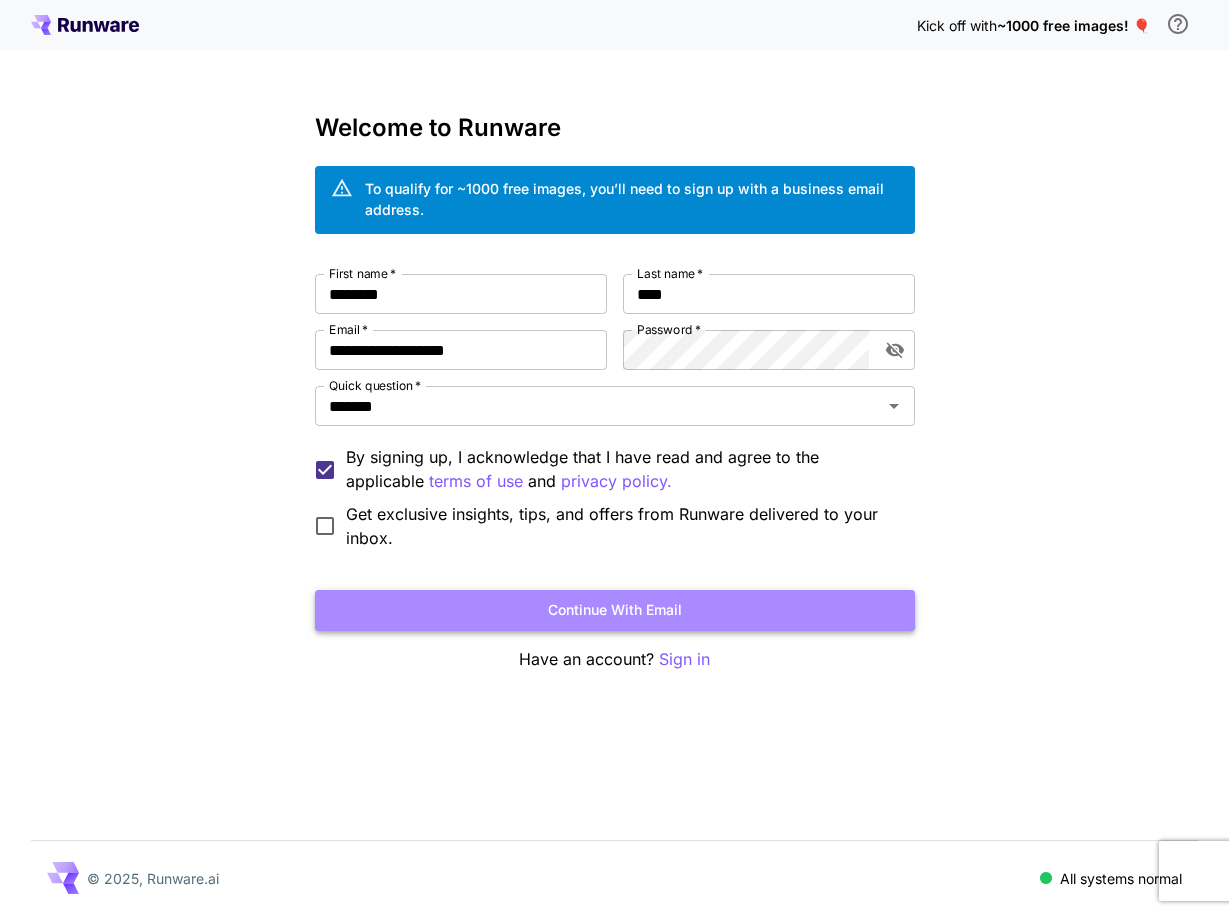 click on "Continue with email" at bounding box center [615, 610] 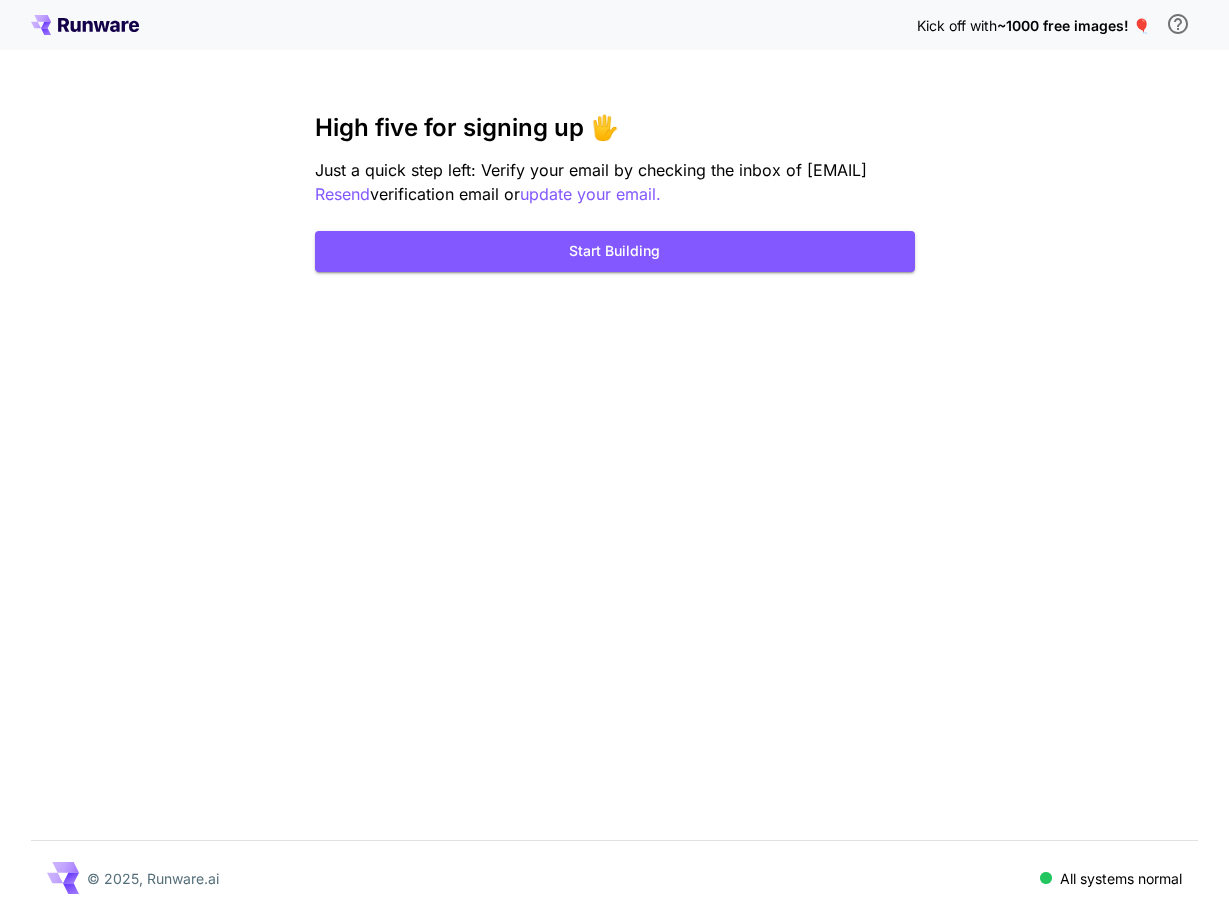 click on "Kick off with  ~1000 free images! 🎈 High five for signing up 🖐️ Just a quick step left: Verify your email by checking the inbox of   heyjoonkr@gmail.com   Resend  verification email or  update your email. Start Building © 2025, Runware.ai All systems normal" at bounding box center [614, 457] 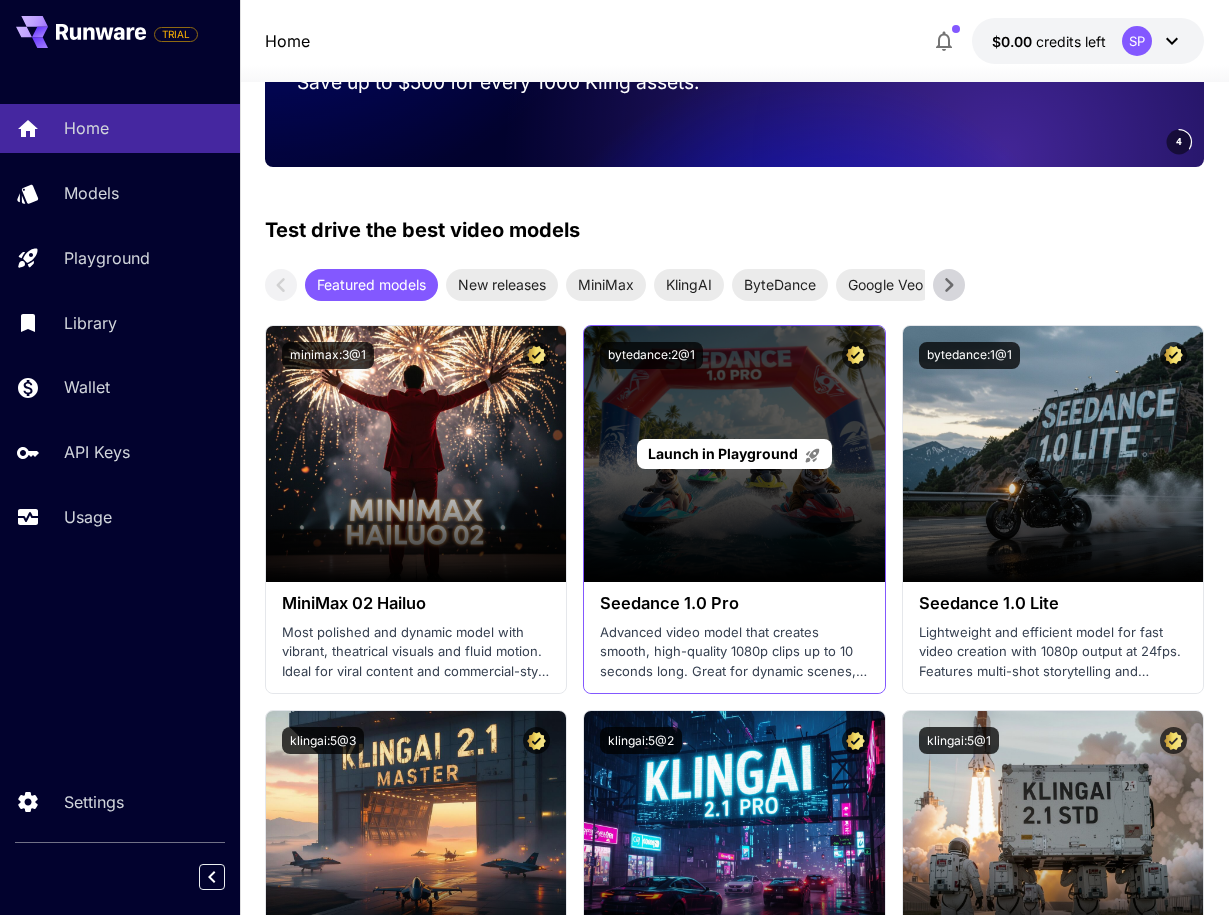 scroll, scrollTop: 600, scrollLeft: 0, axis: vertical 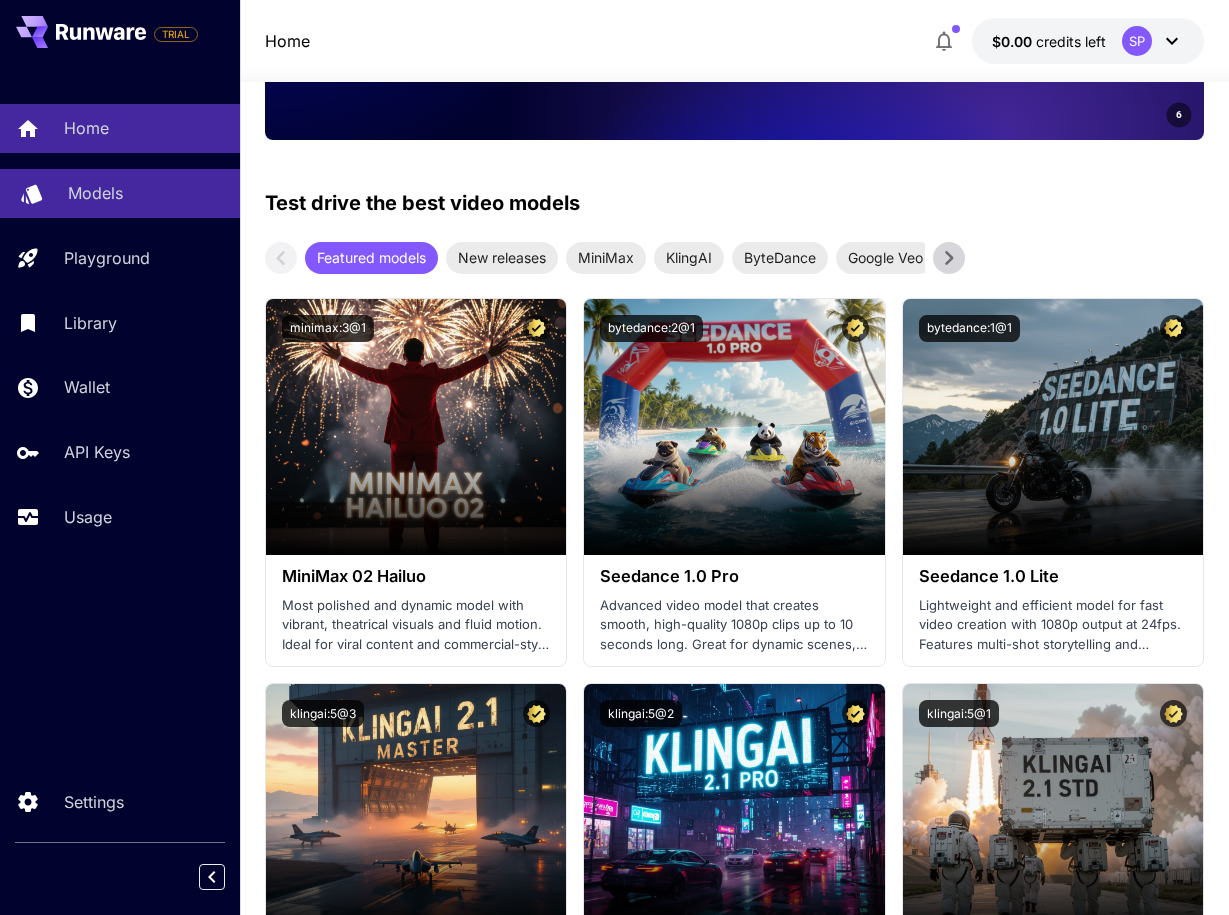 click on "Models" at bounding box center [95, 193] 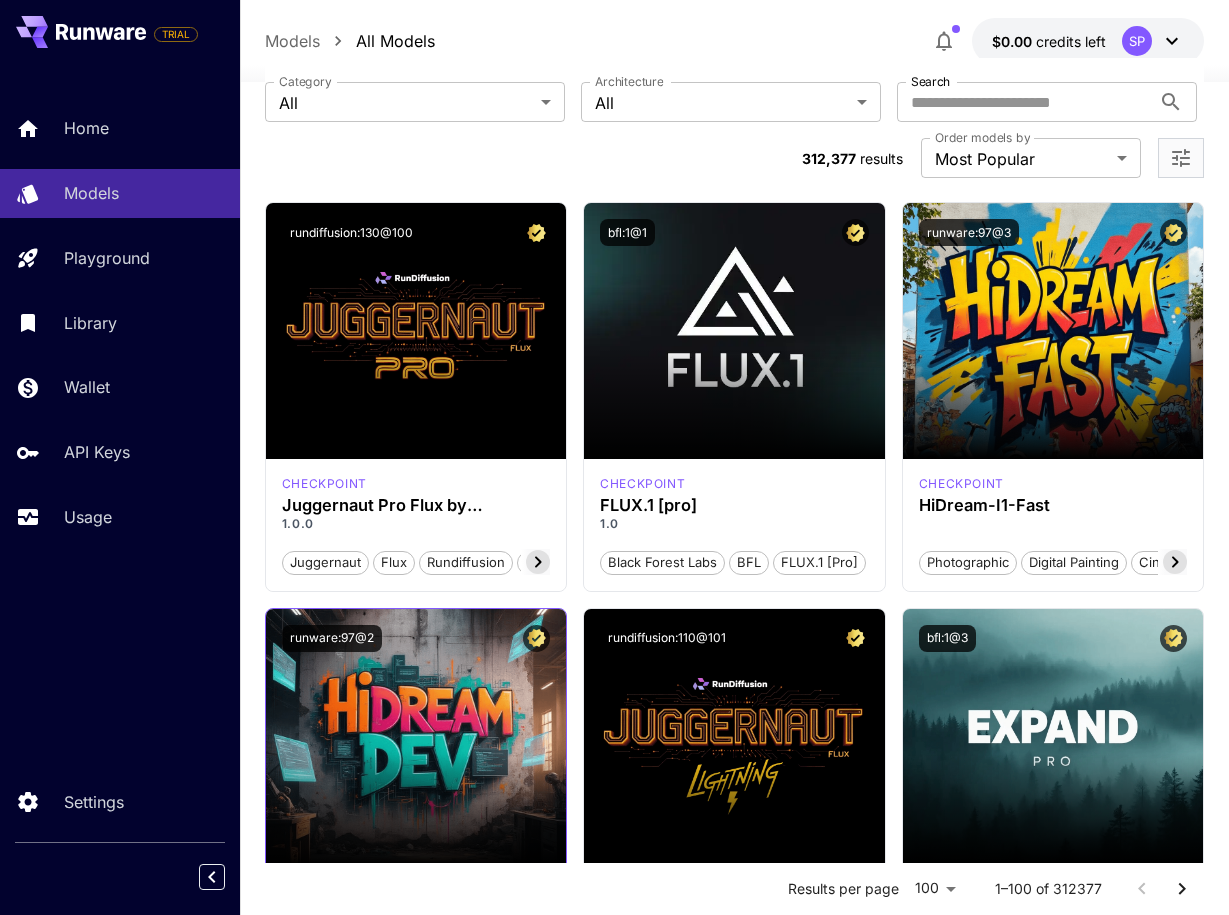 scroll, scrollTop: 0, scrollLeft: 0, axis: both 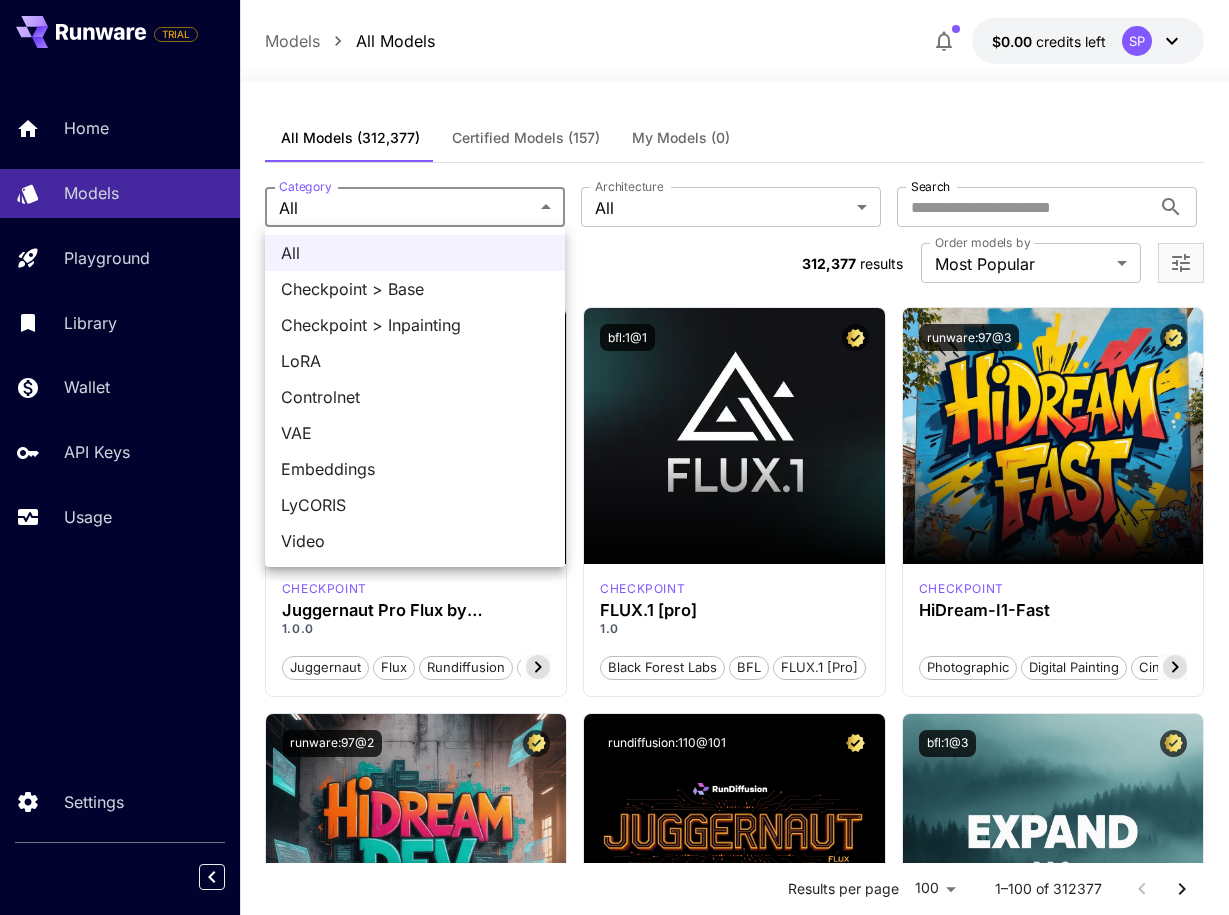click on "**********" at bounding box center (614, 13048) 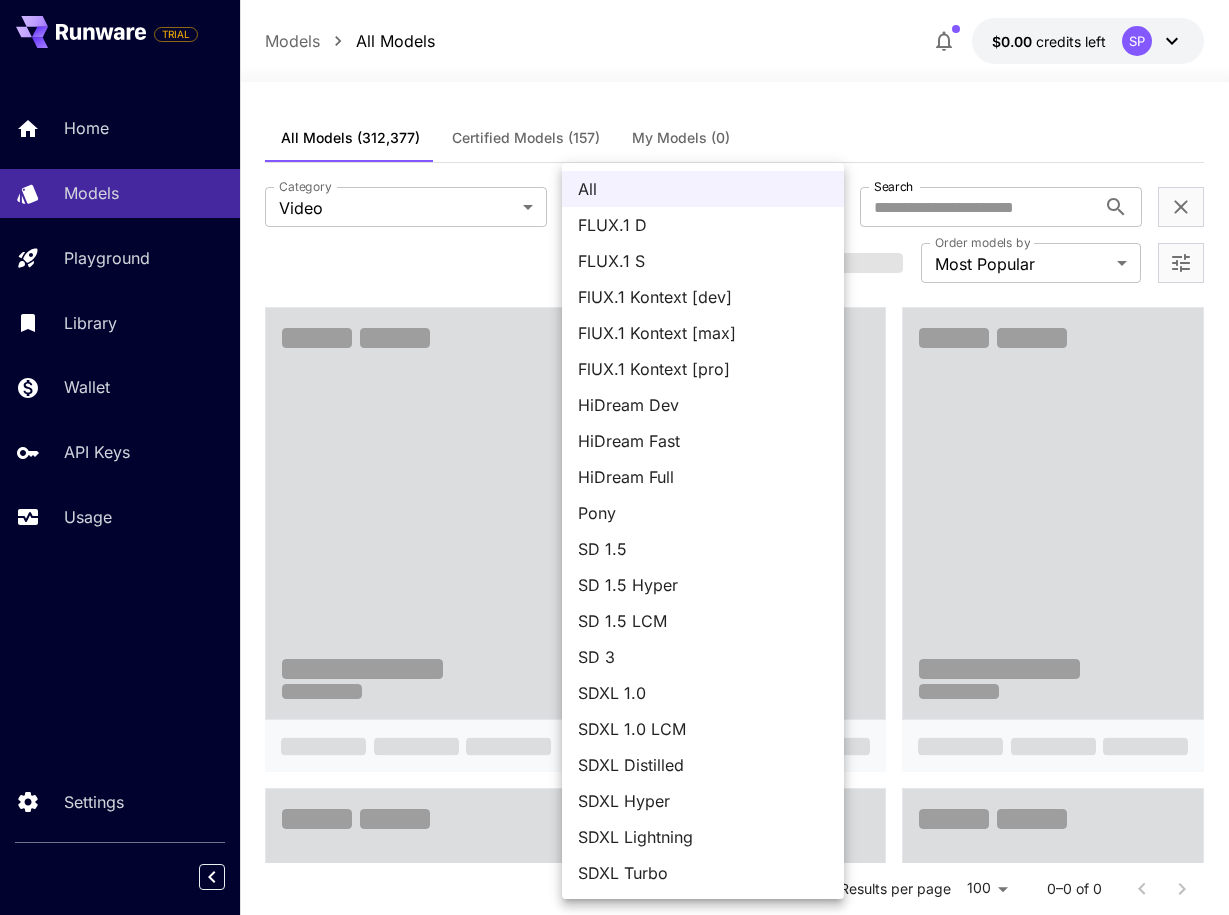 click on "**********" at bounding box center (614, 1886) 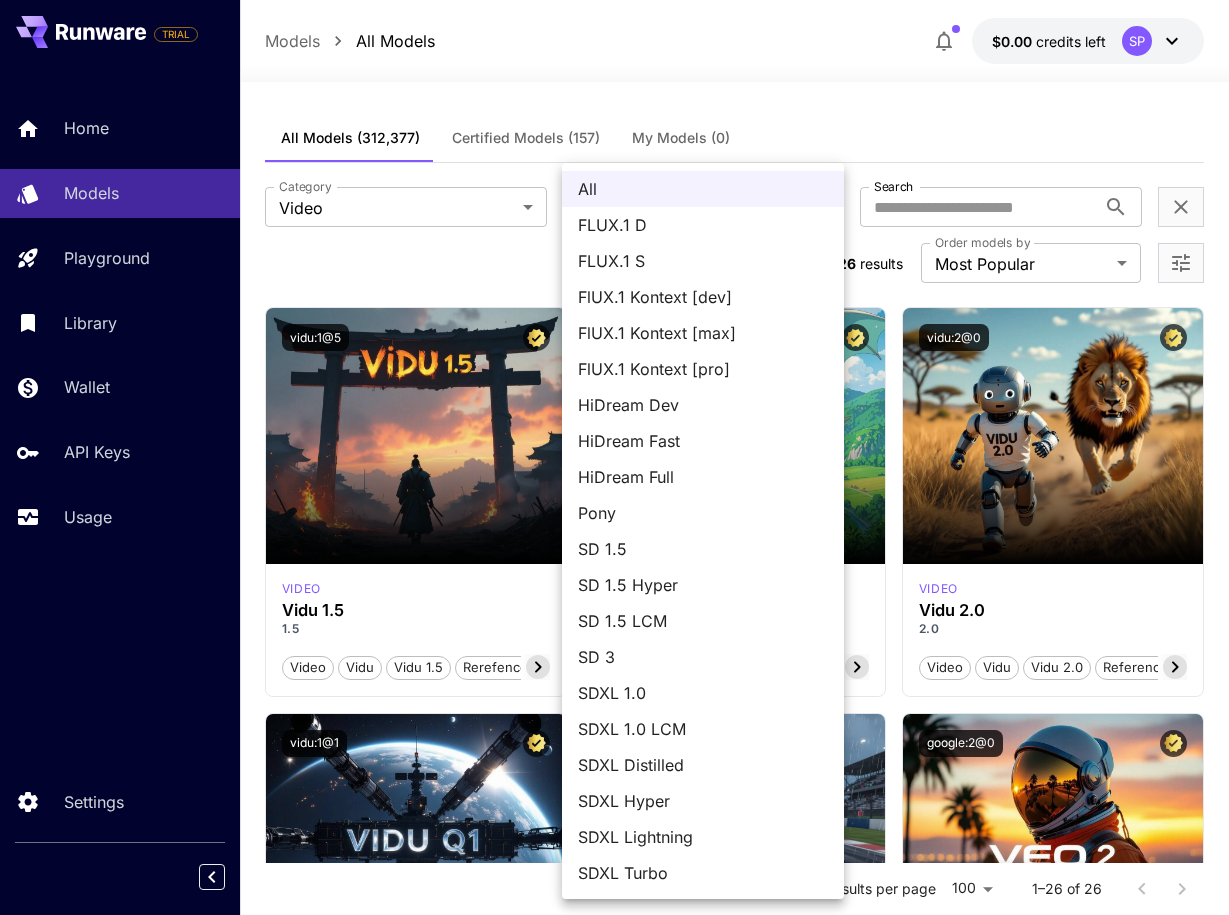 click at bounding box center (614, 457) 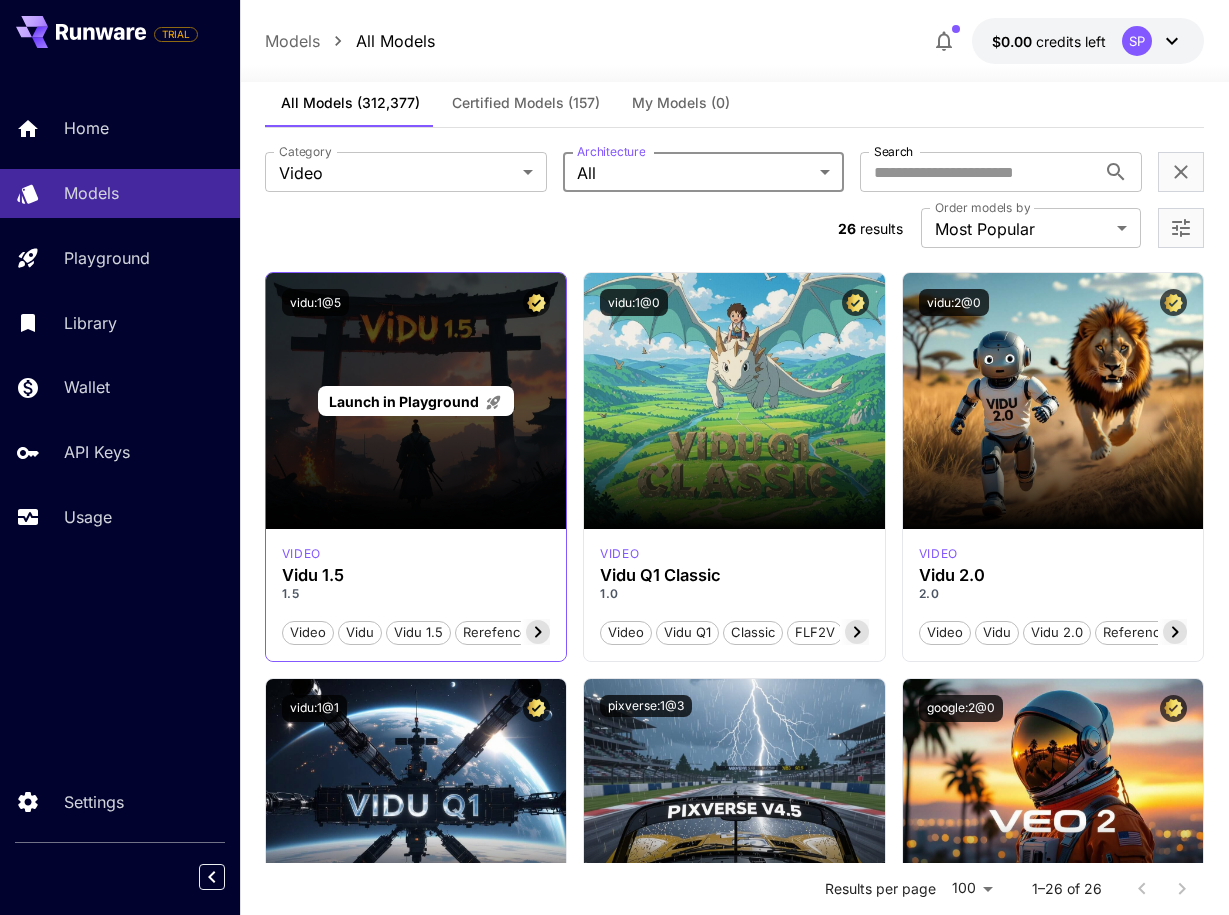 scroll, scrollTop: 0, scrollLeft: 0, axis: both 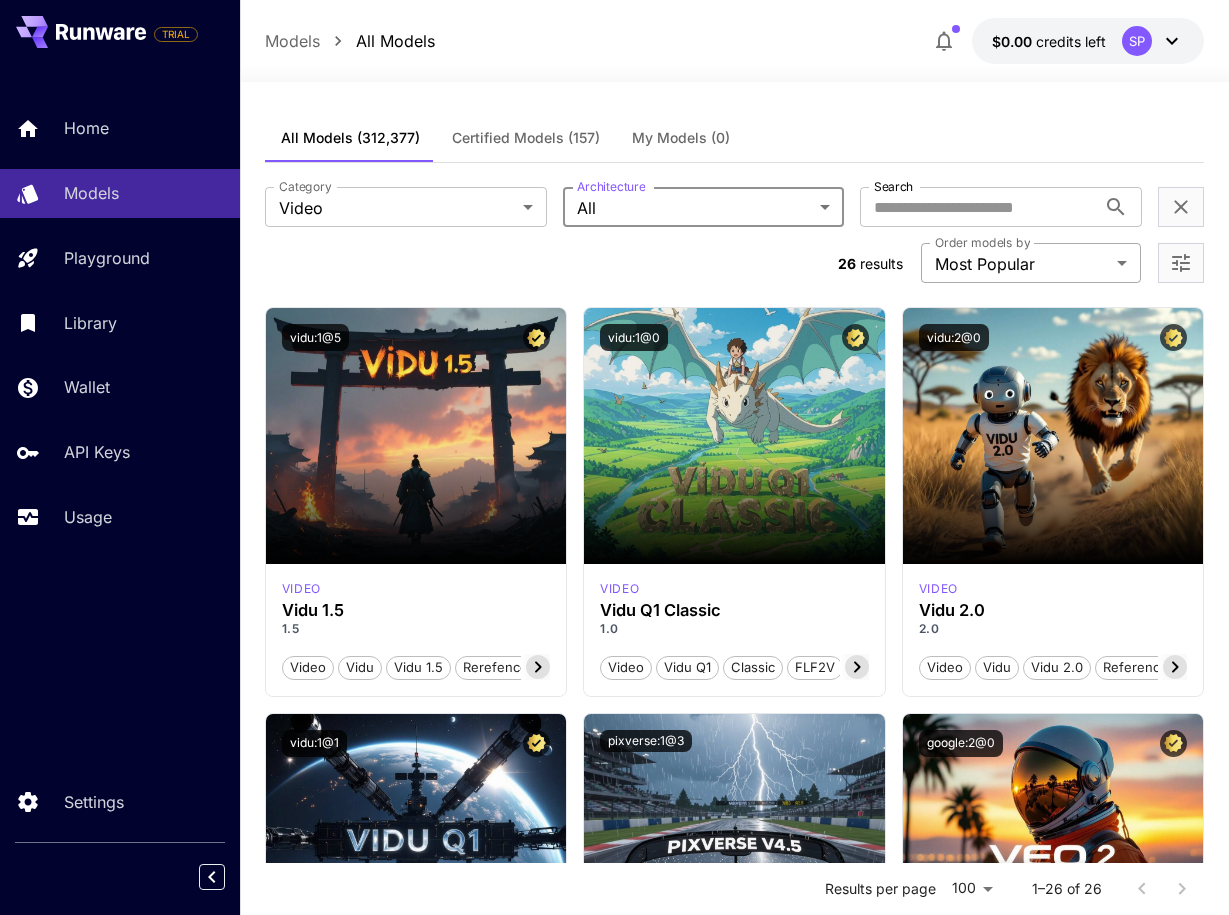 click on "**********" at bounding box center (614, 2848) 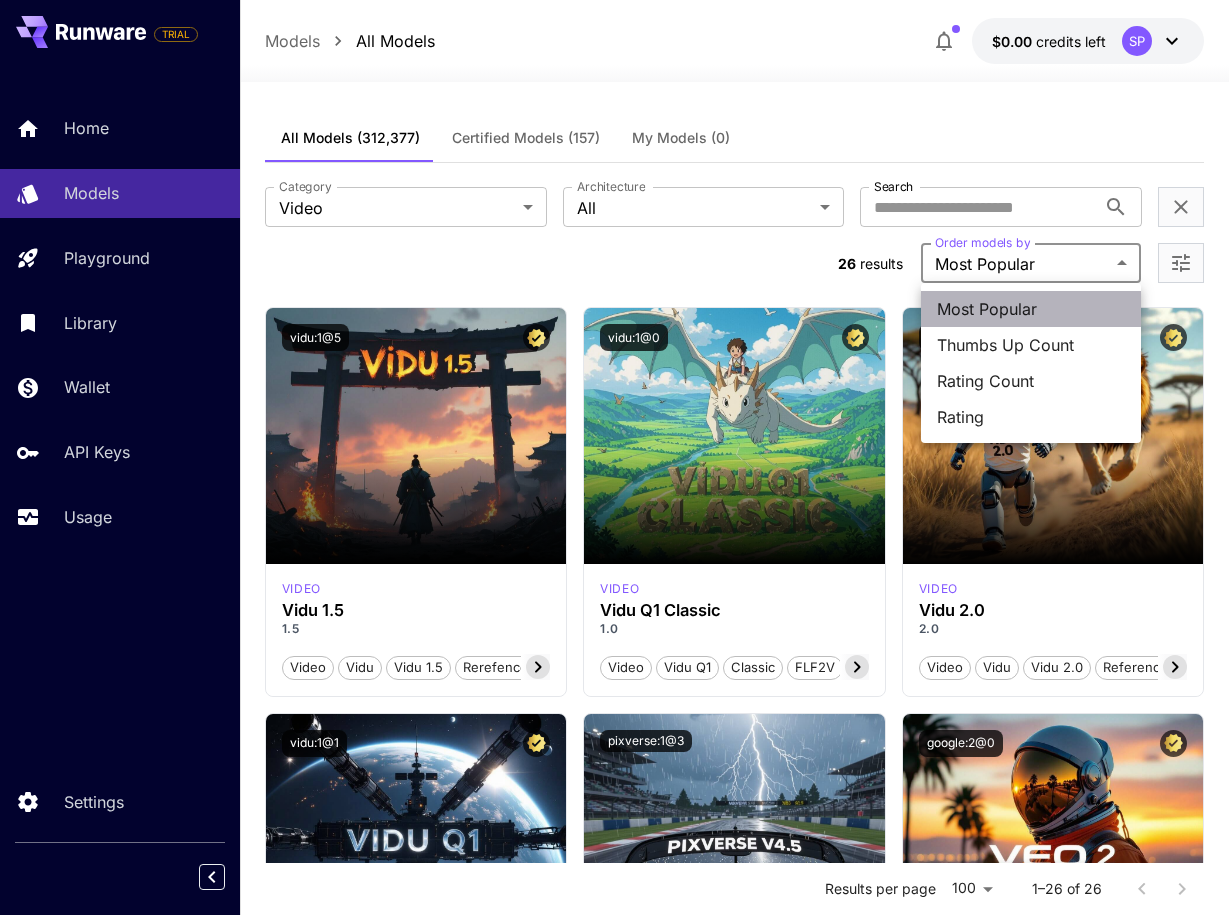 click on "Most Popular" at bounding box center [1031, 309] 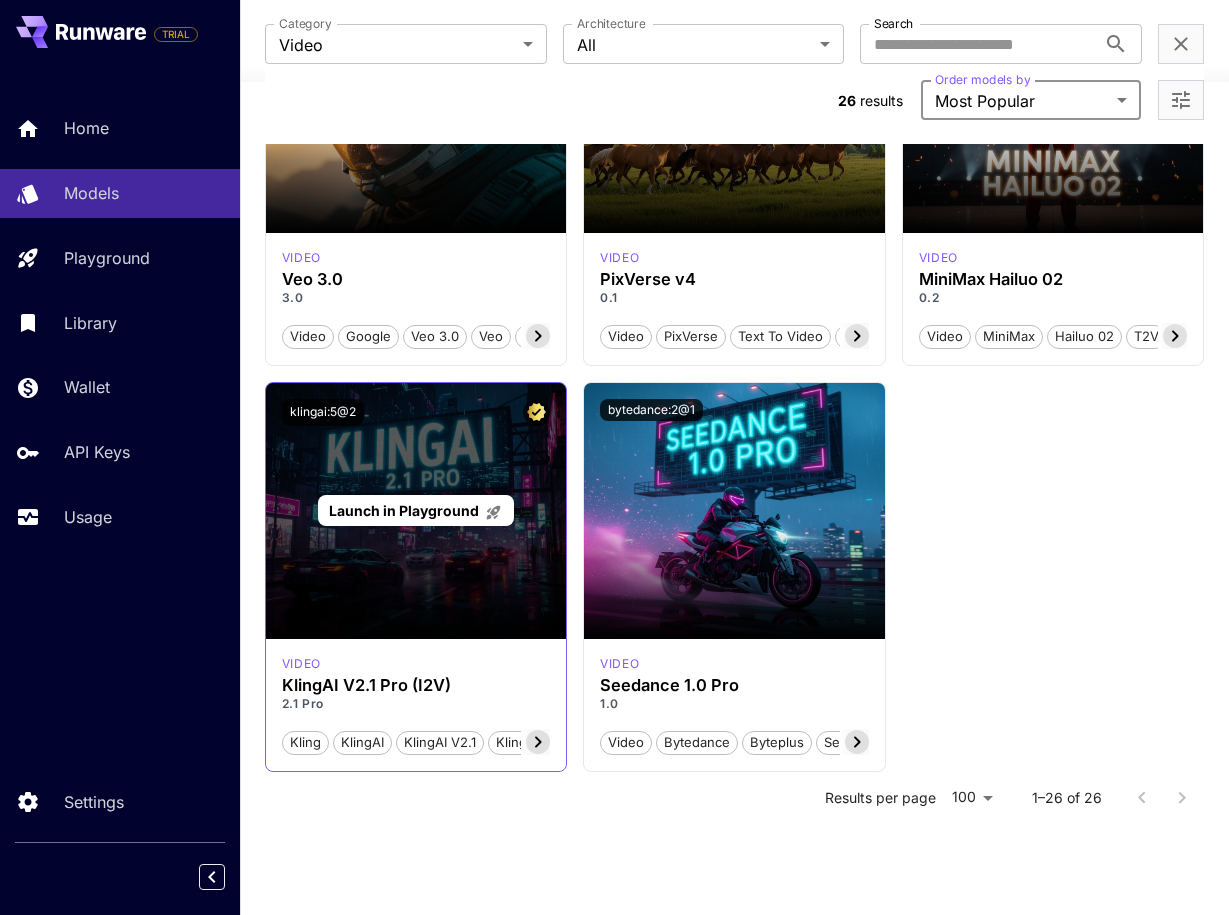 scroll, scrollTop: 3226, scrollLeft: 0, axis: vertical 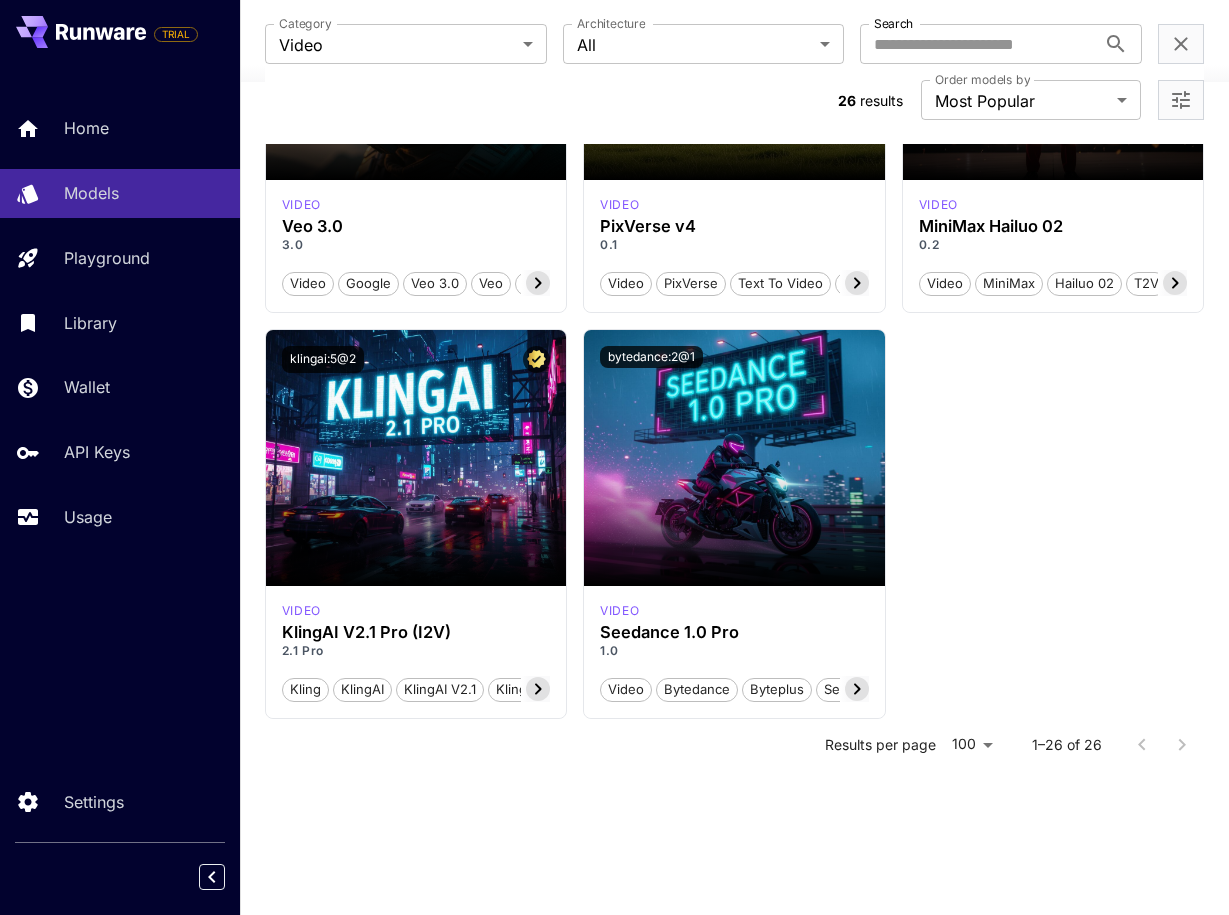 drag, startPoint x: 757, startPoint y: 432, endPoint x: 1006, endPoint y: 355, distance: 260.63385 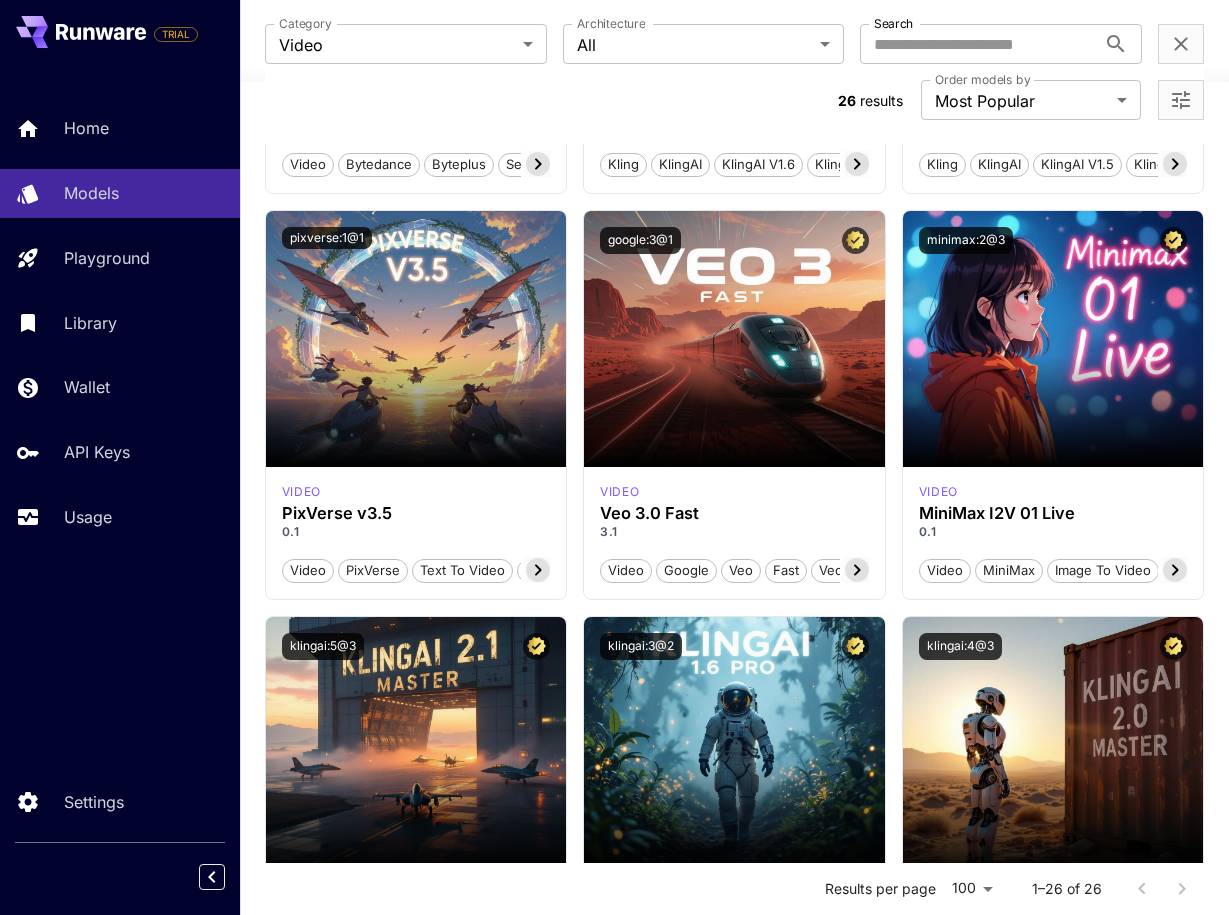 scroll, scrollTop: 2126, scrollLeft: 0, axis: vertical 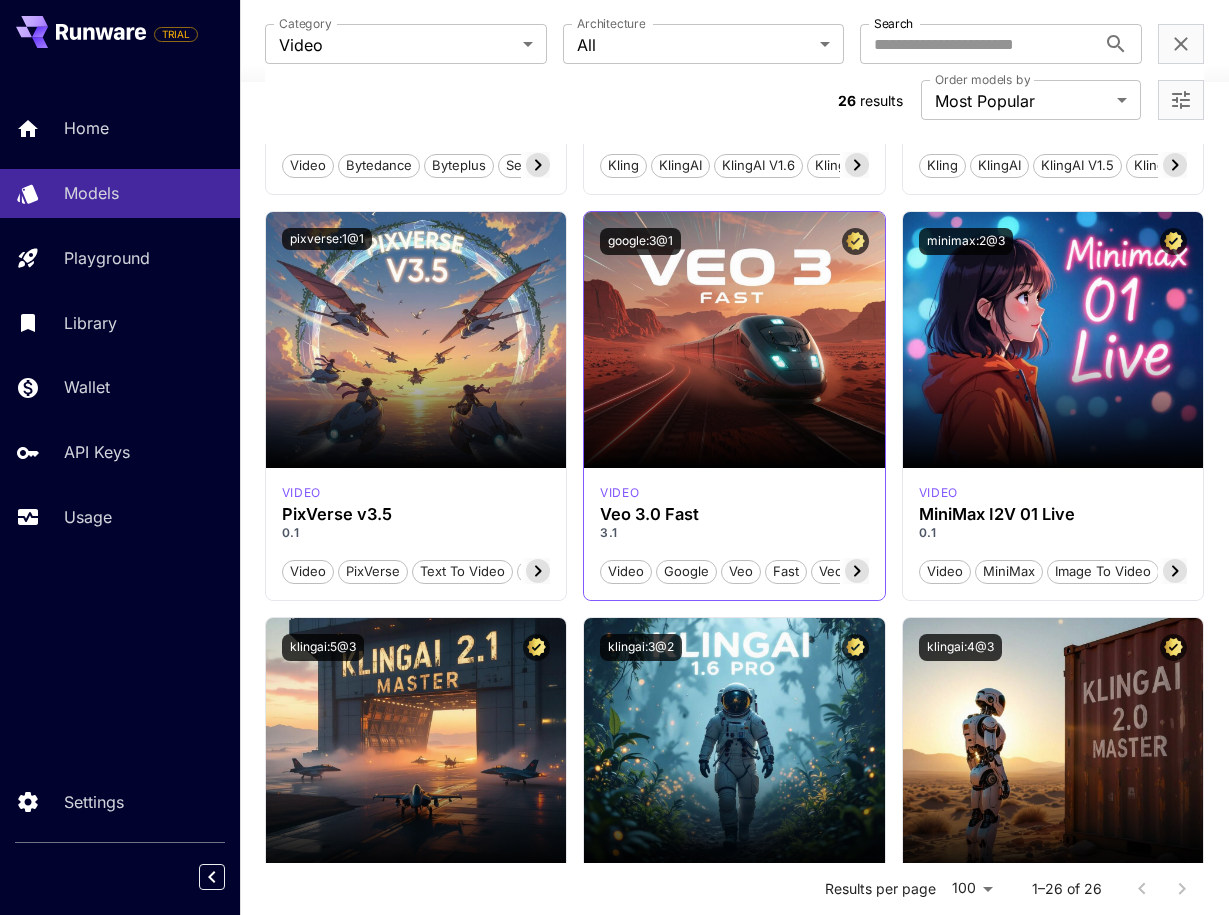 click on "video Veo 3.0 Fast 3.1 Video Google Veo Fast Veo 3 Fast T2V I2V Partner" at bounding box center [734, 534] 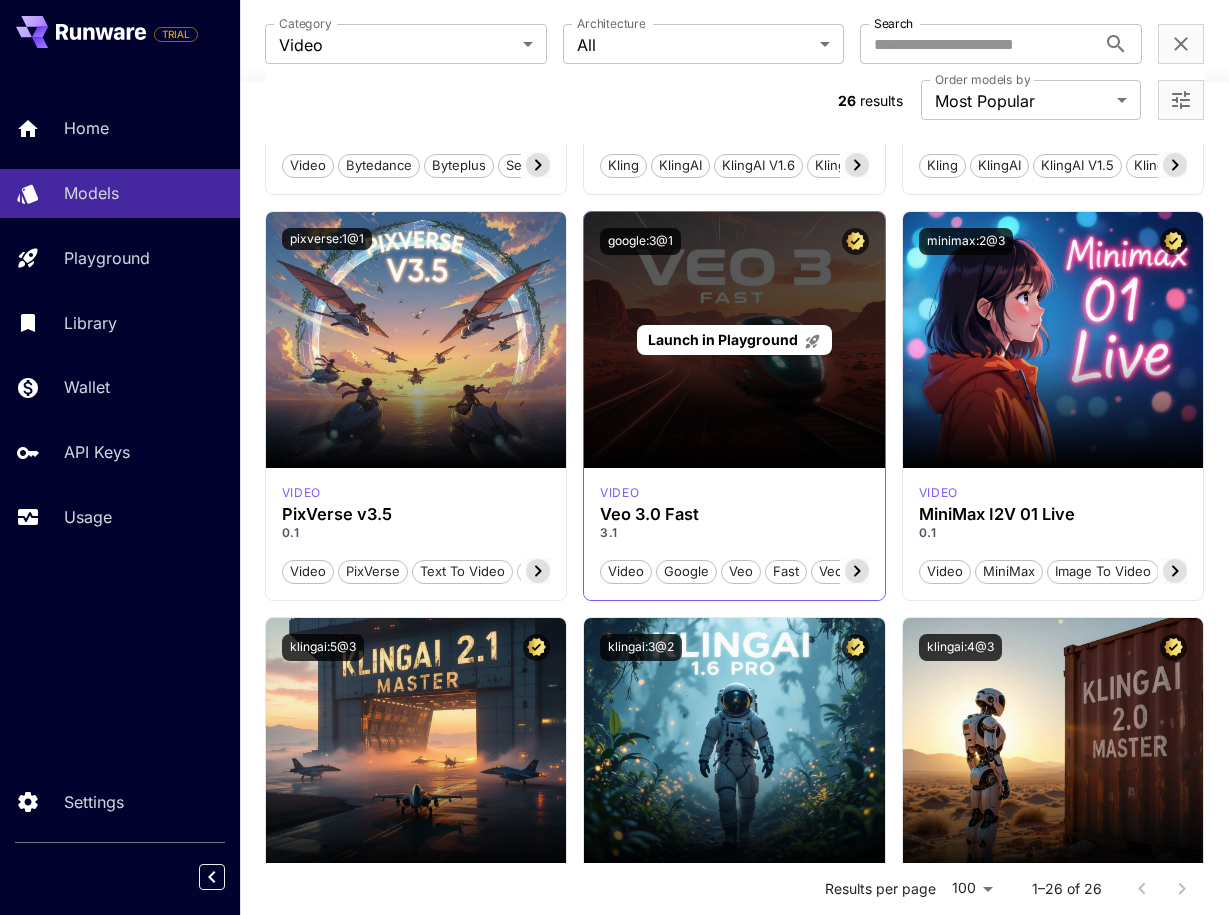 click on "Launch in Playground" at bounding box center [723, 339] 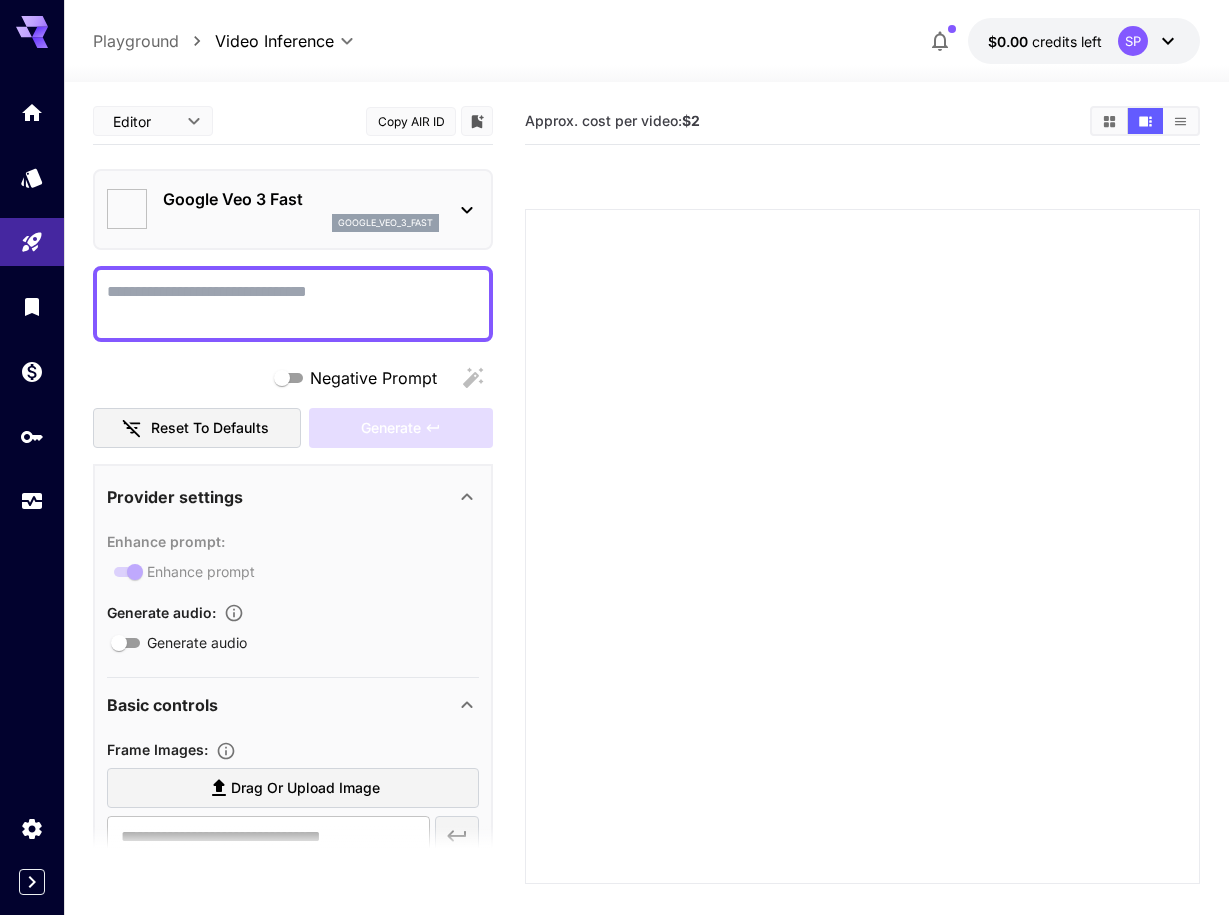 type on "*" 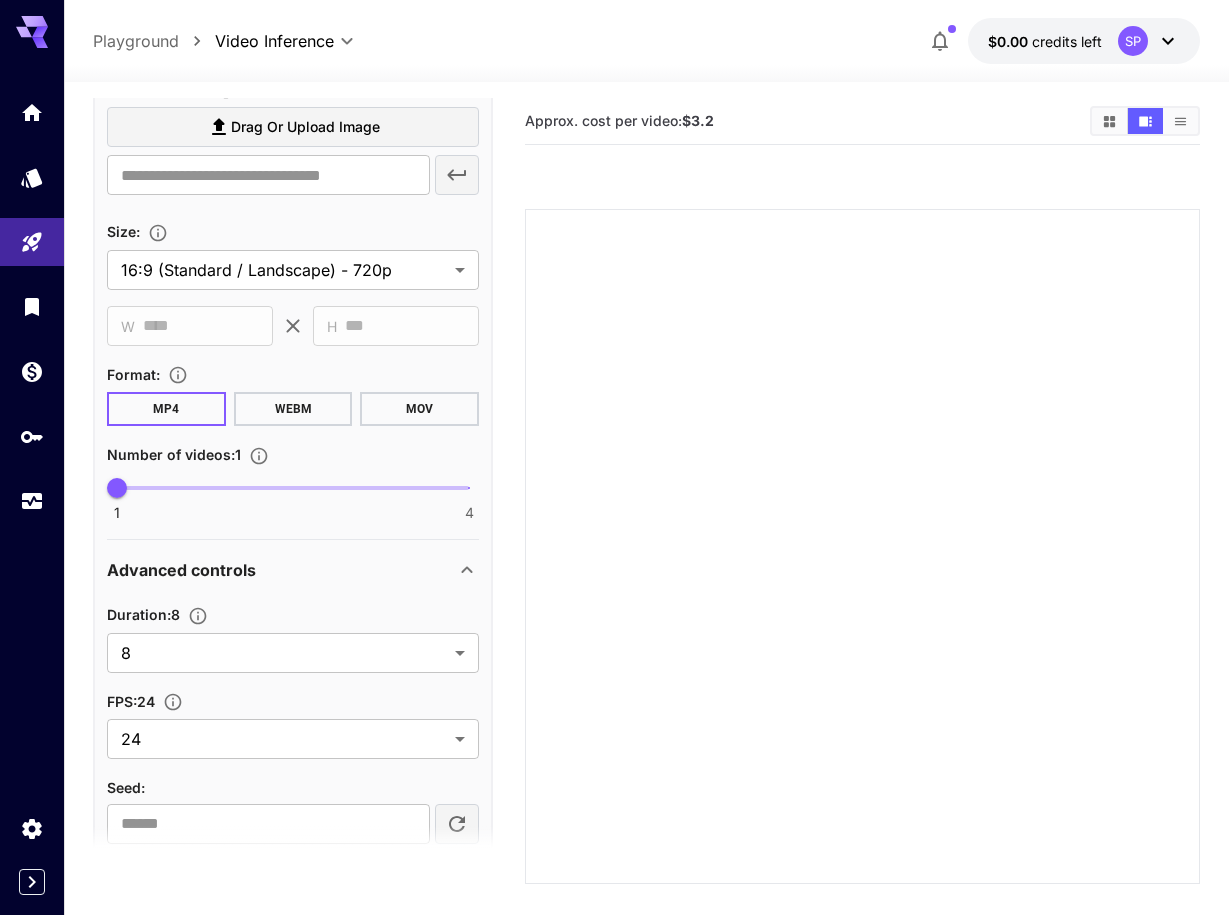 scroll, scrollTop: 765, scrollLeft: 0, axis: vertical 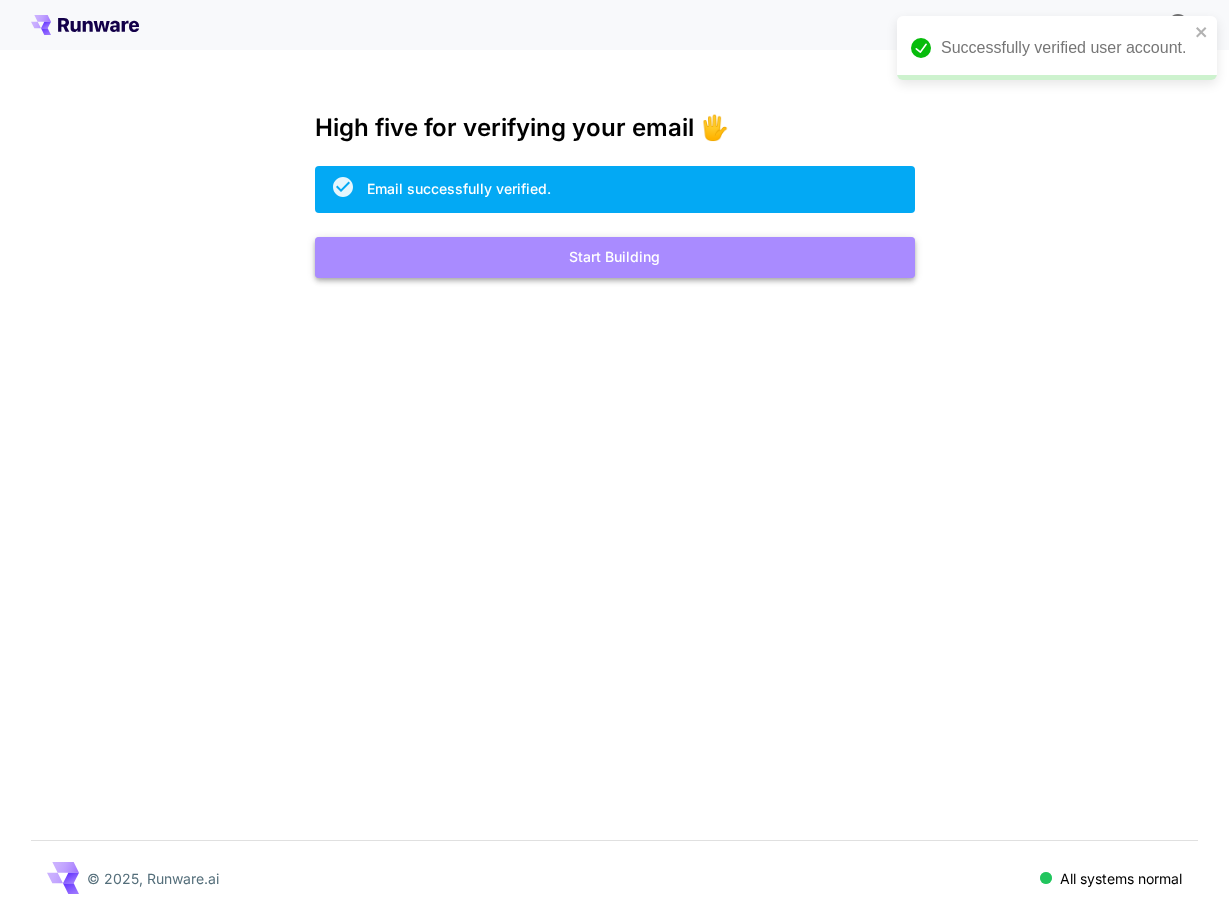 click on "Start Building" at bounding box center [615, 257] 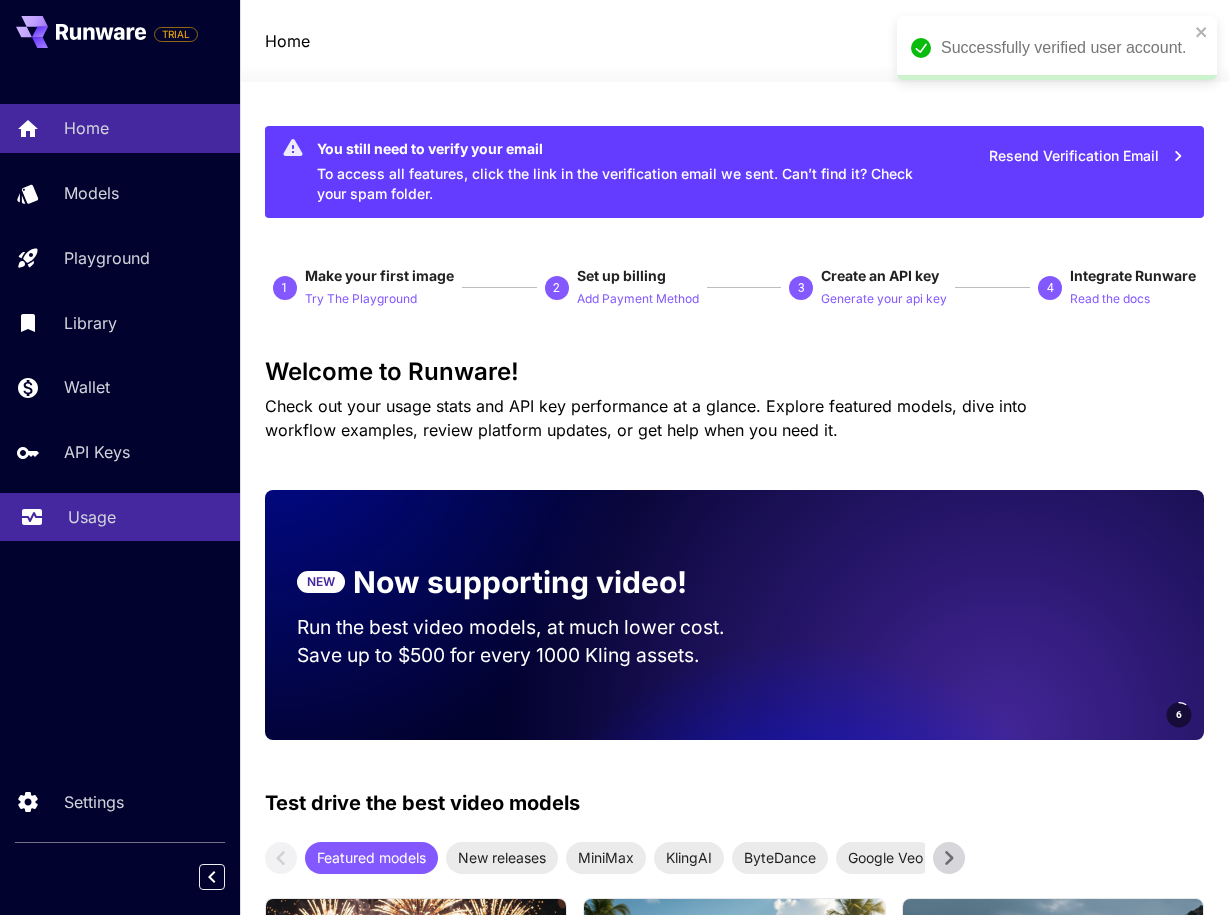 click on "Usage" at bounding box center [146, 517] 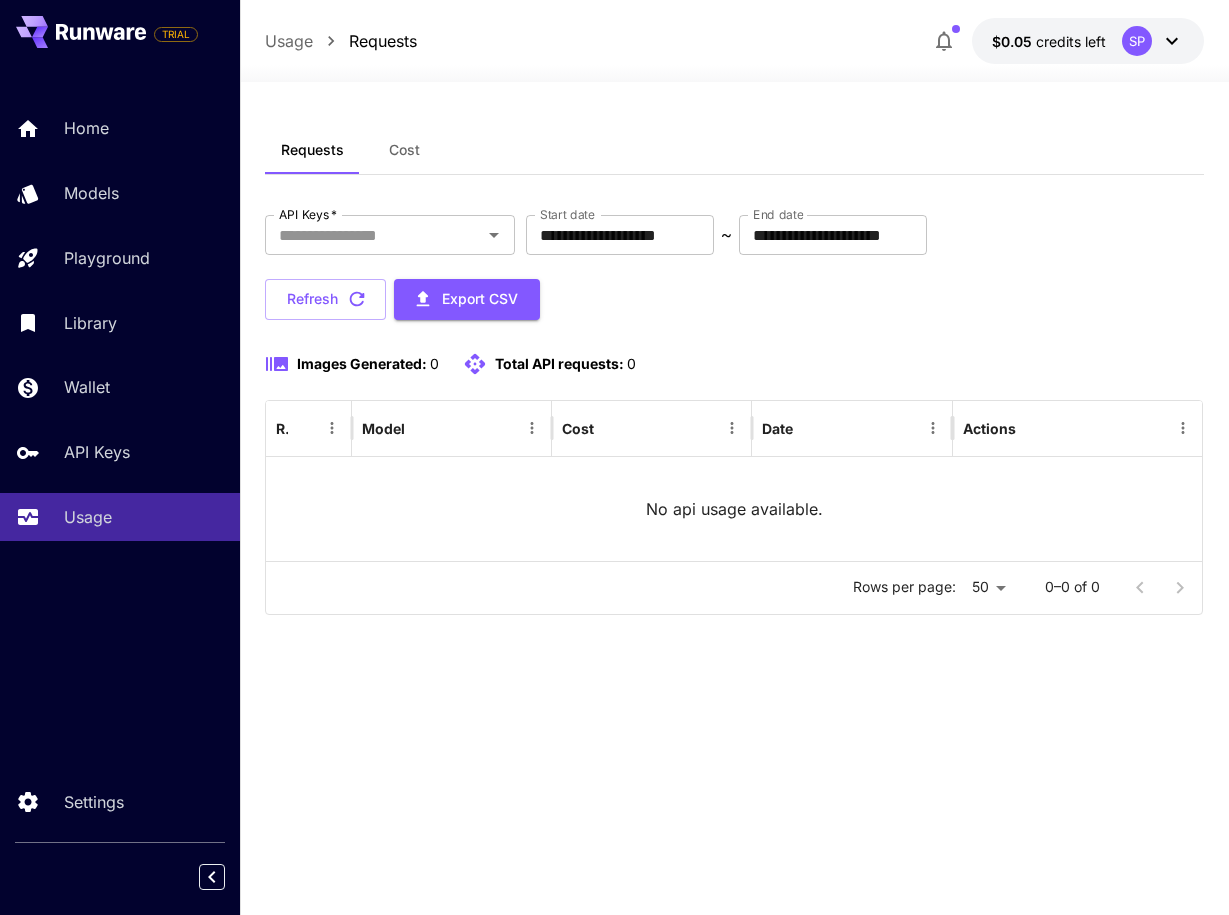 click on "Cost" at bounding box center (405, 150) 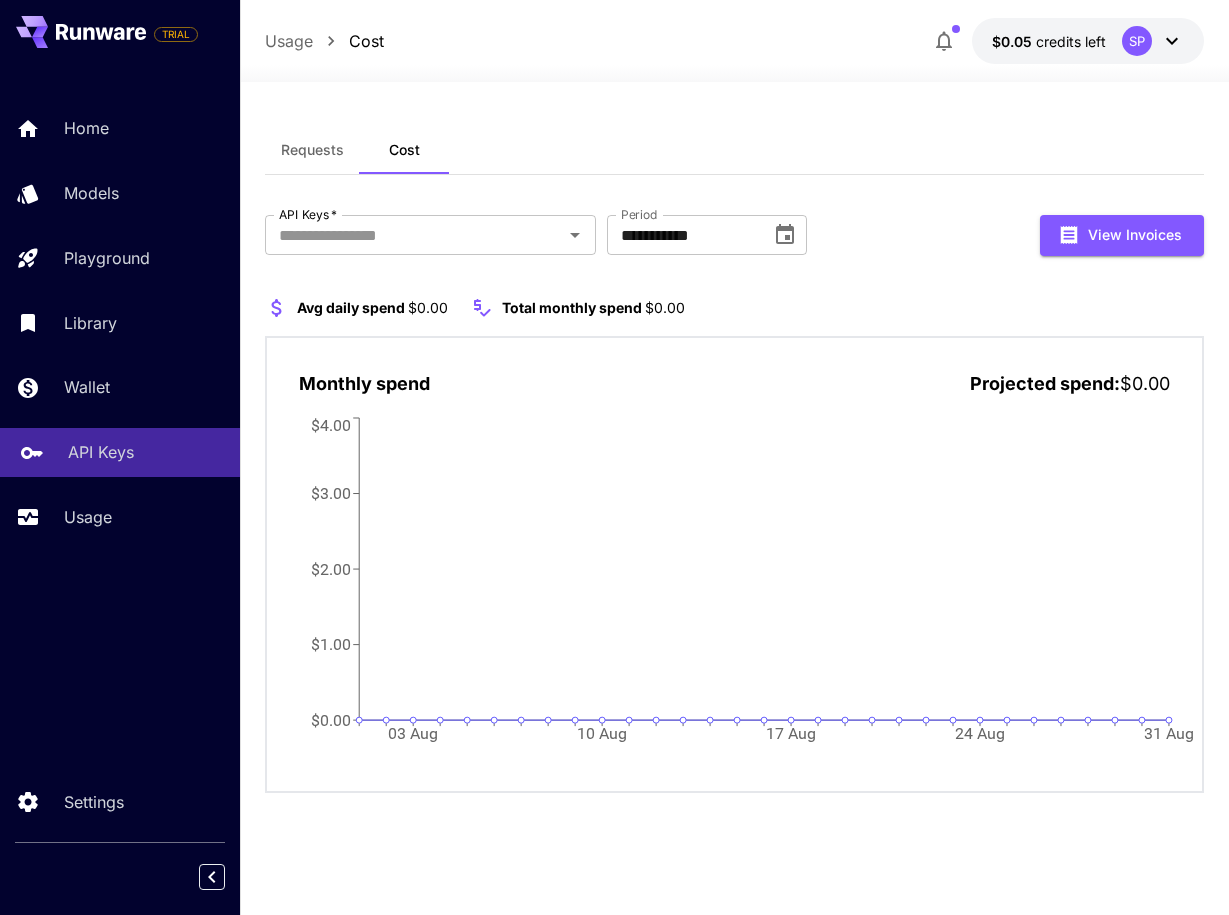 click on "API Keys" at bounding box center [101, 452] 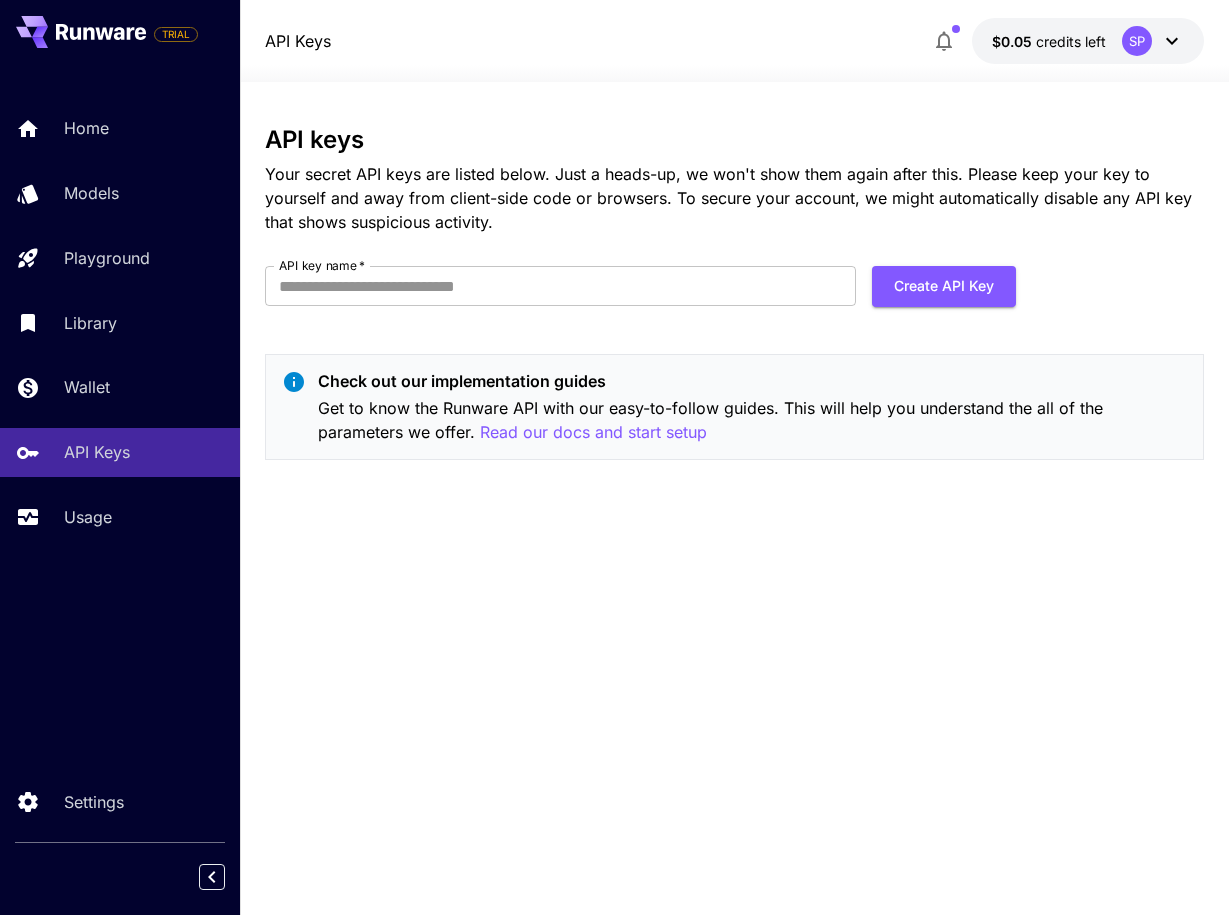 click 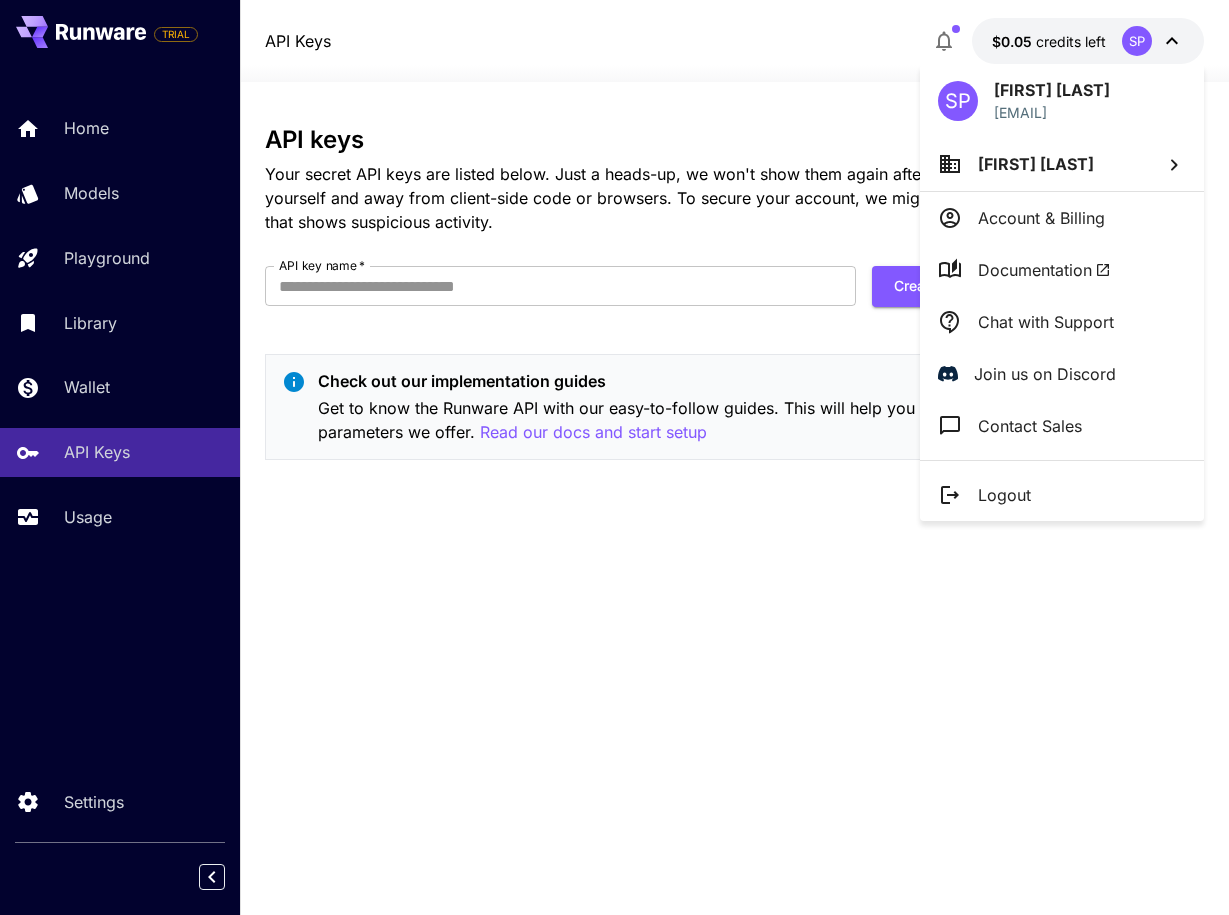 click at bounding box center [614, 457] 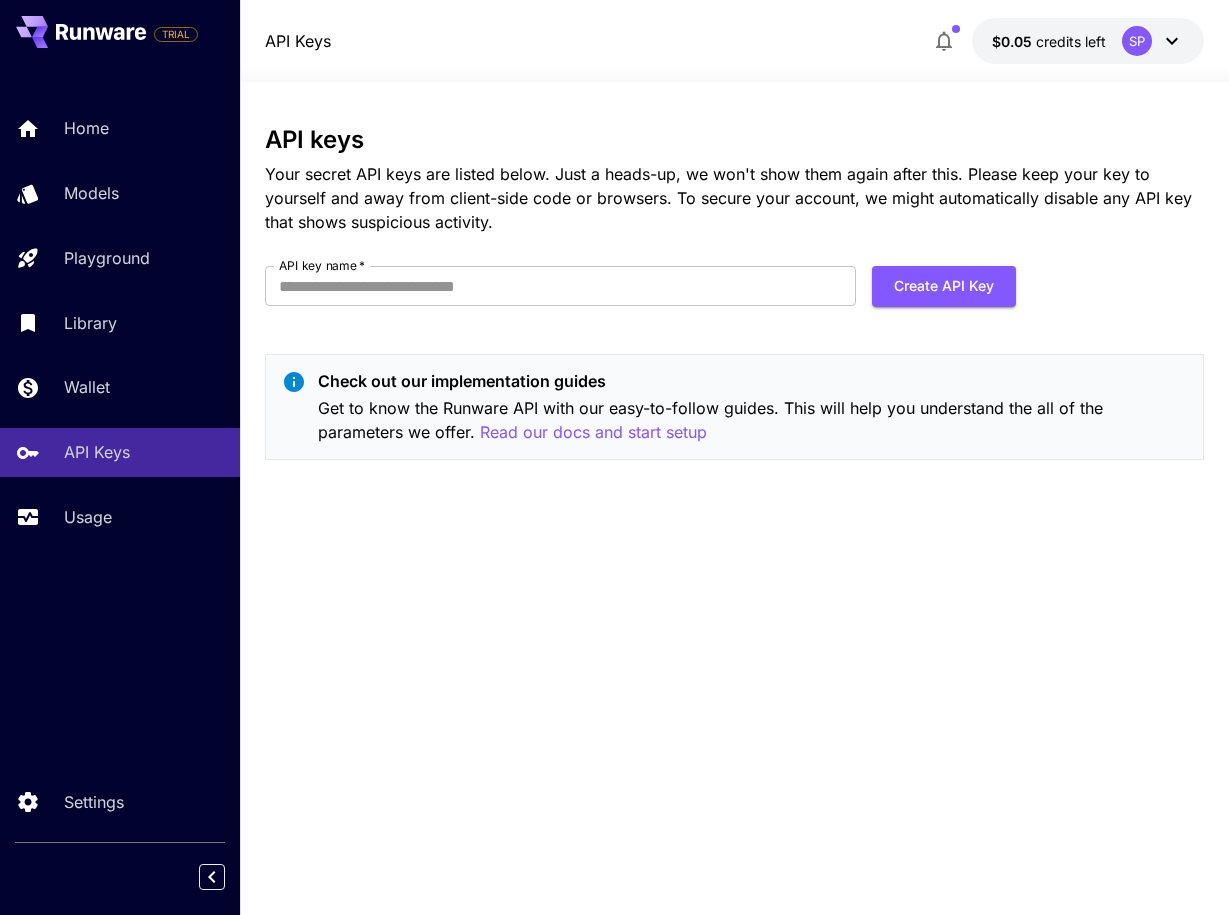 click 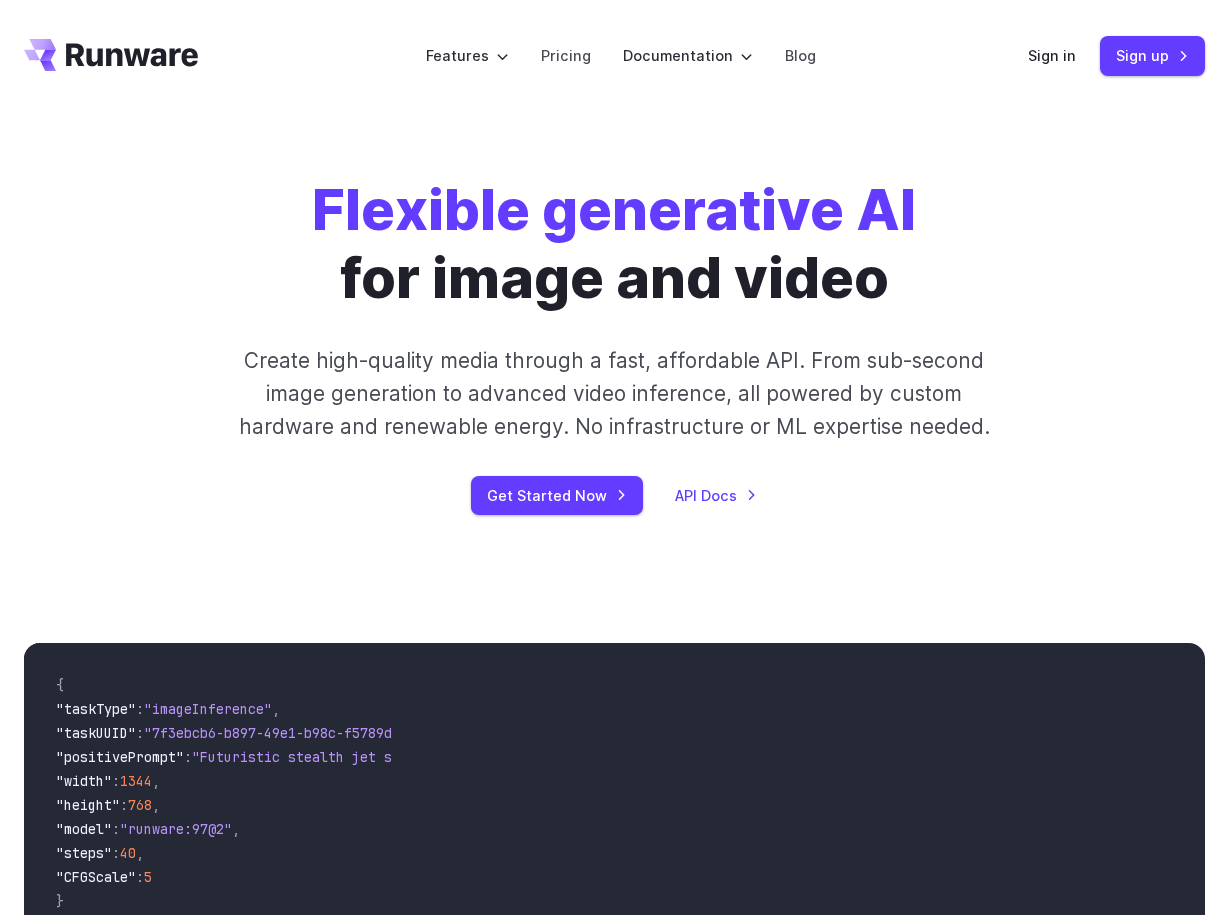 scroll, scrollTop: 0, scrollLeft: 0, axis: both 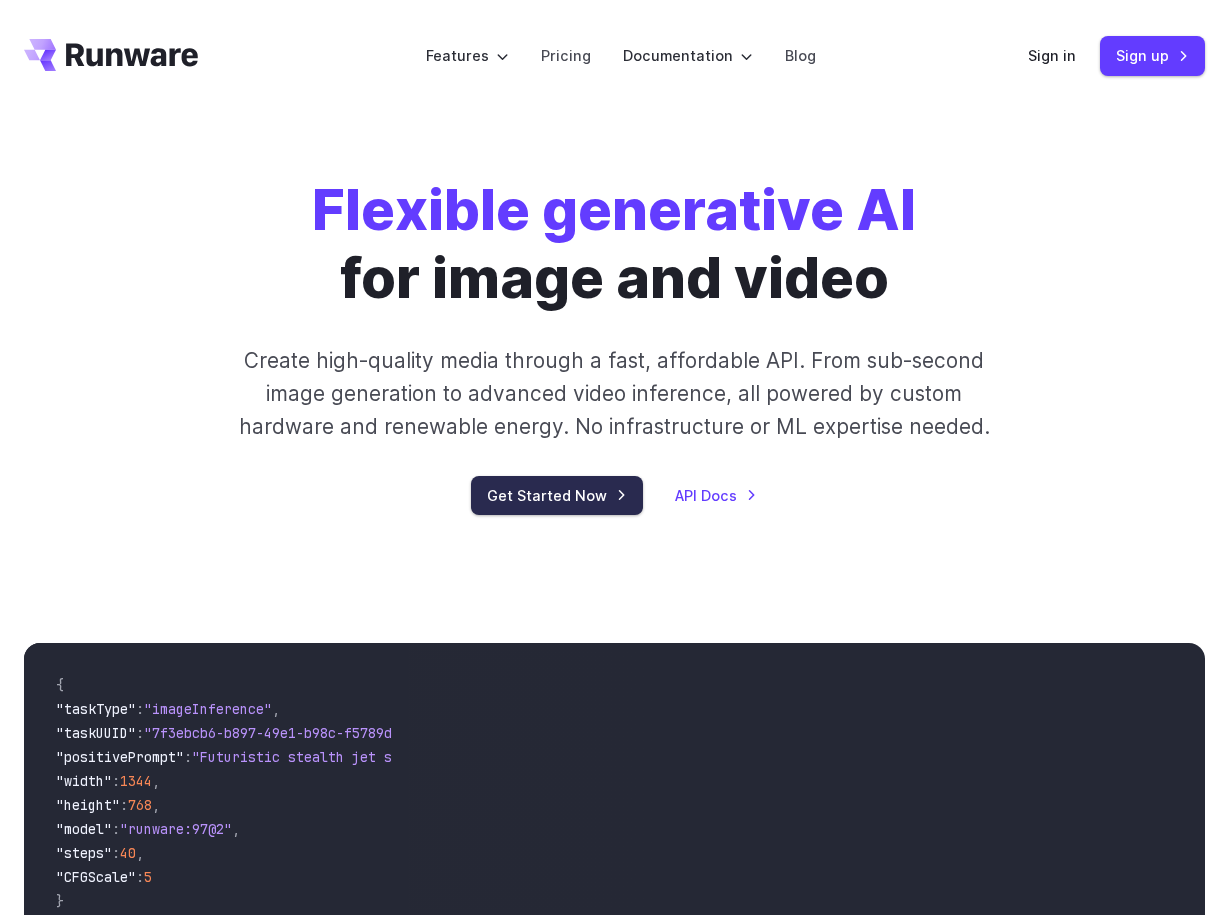 click on "Get Started Now" at bounding box center [557, 495] 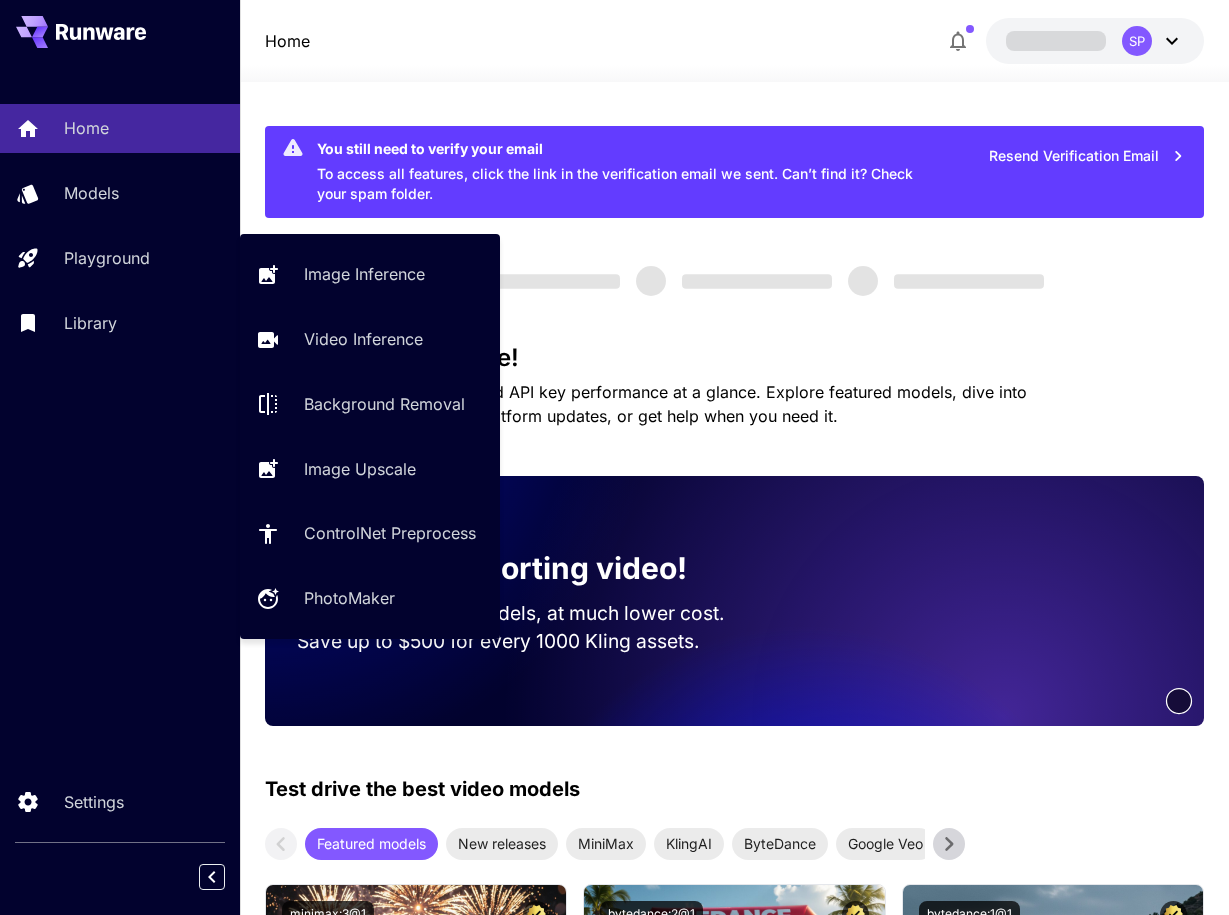 scroll, scrollTop: 0, scrollLeft: 0, axis: both 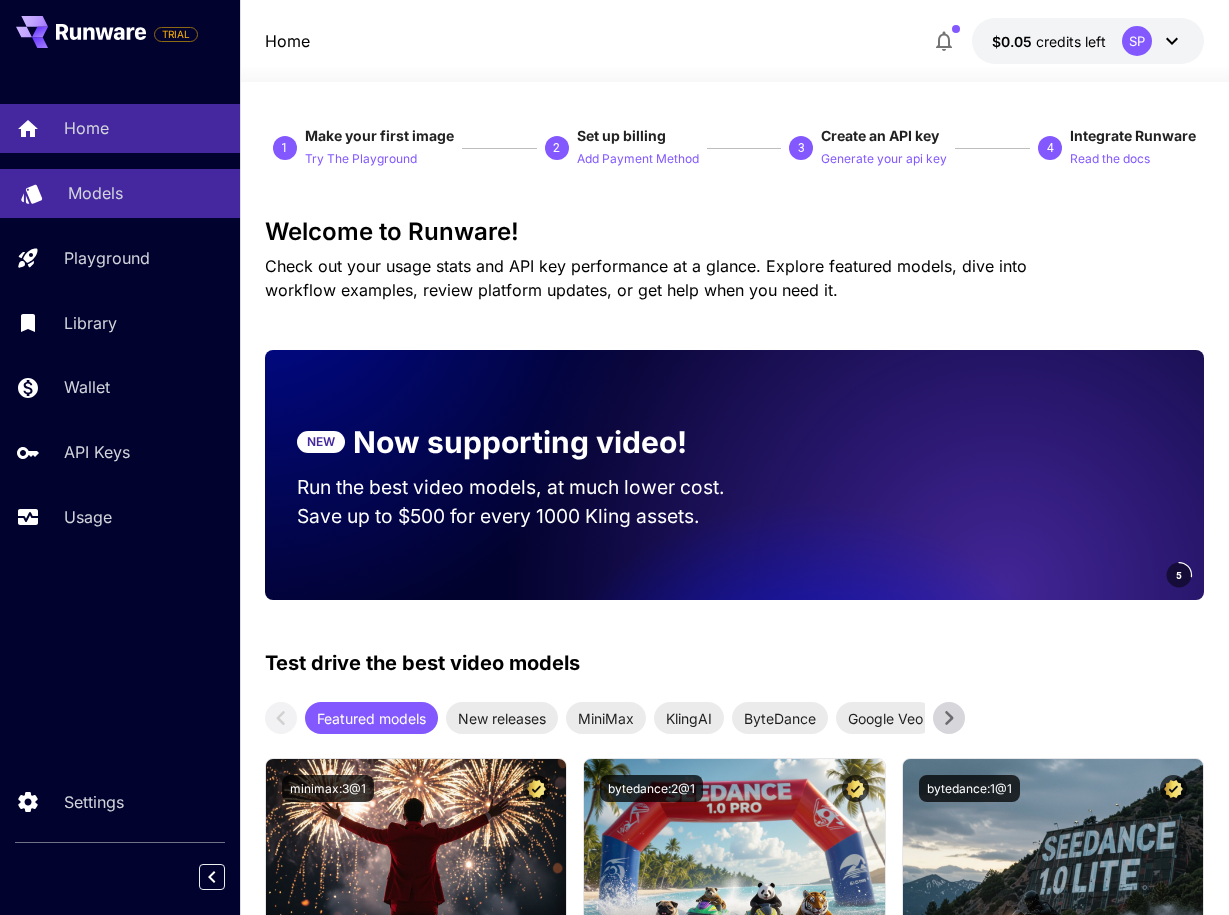 click on "Models" at bounding box center (146, 193) 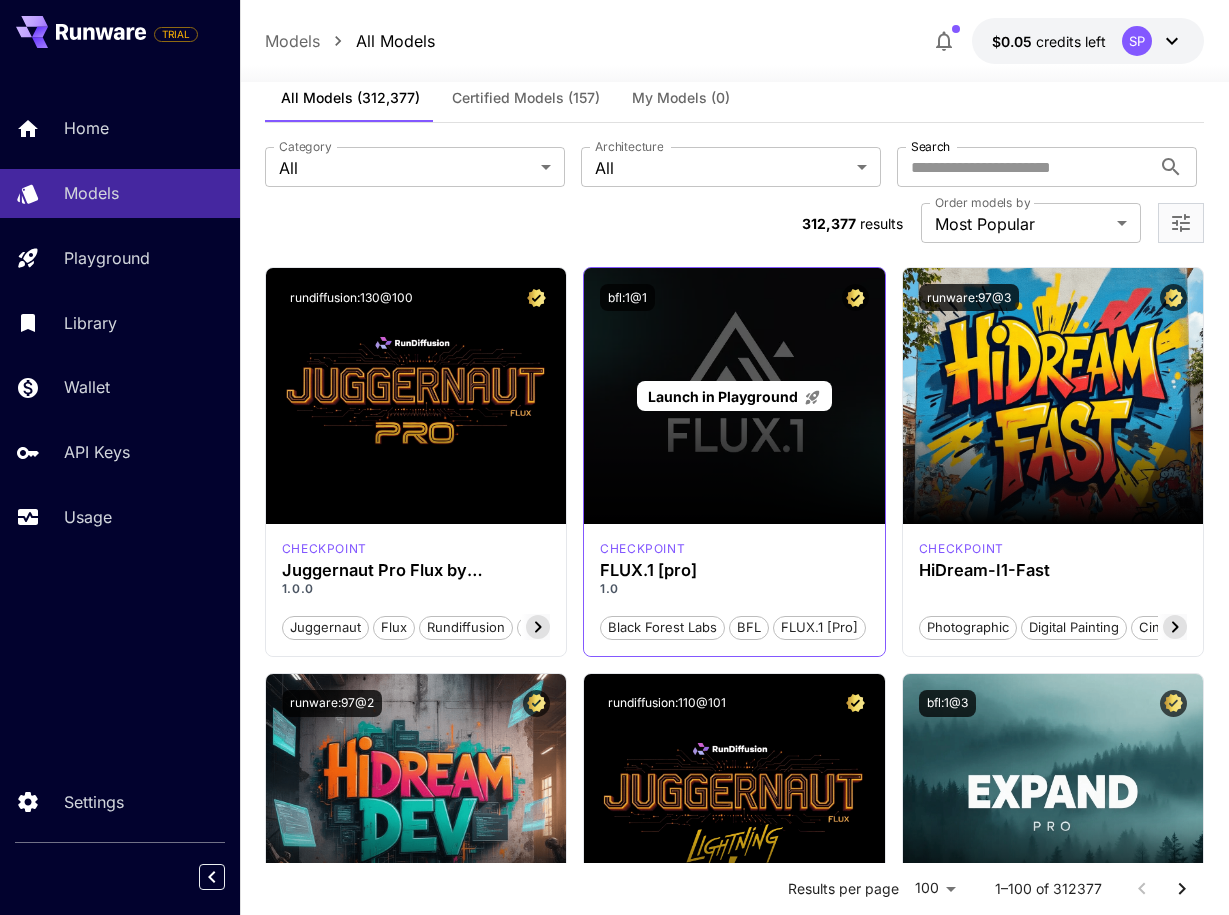 scroll, scrollTop: 0, scrollLeft: 0, axis: both 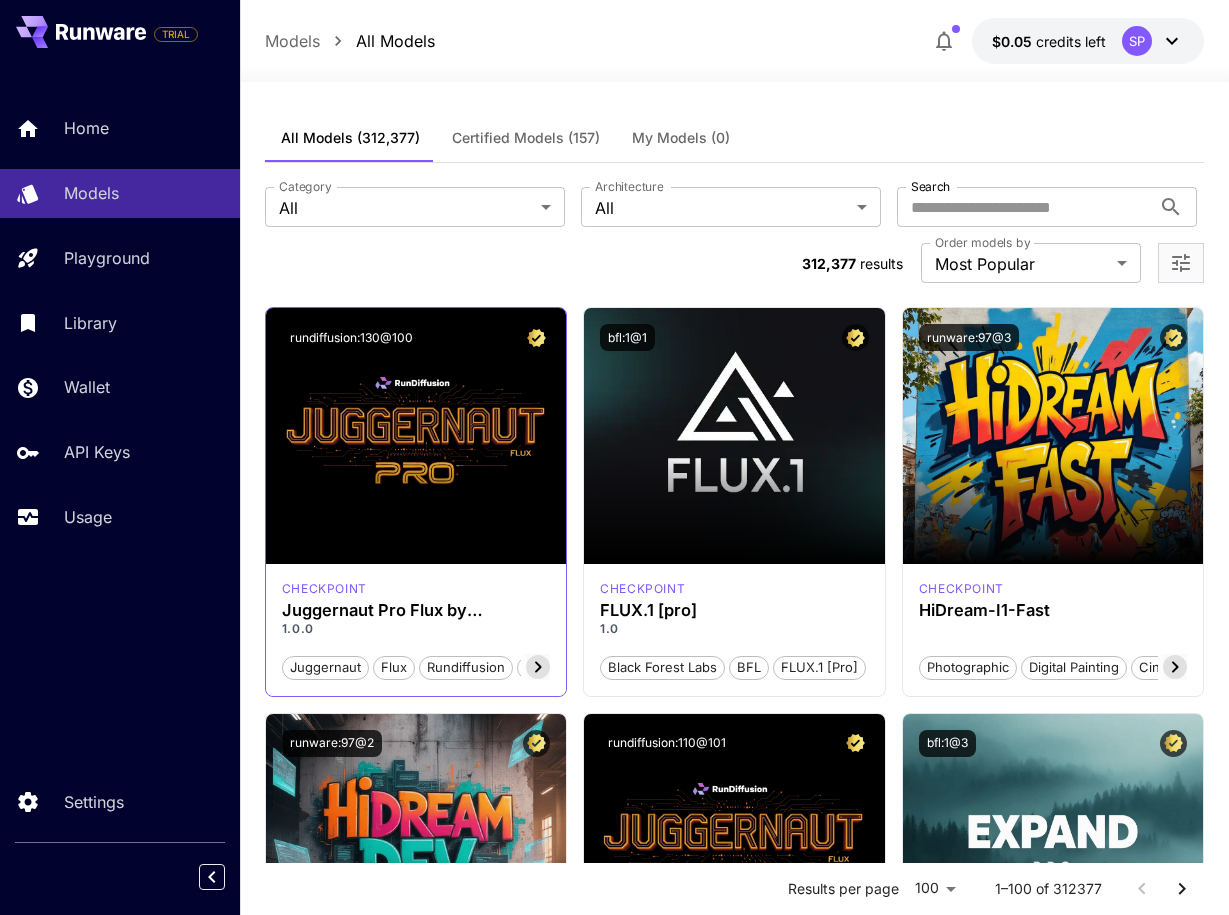 drag, startPoint x: 408, startPoint y: 302, endPoint x: 324, endPoint y: 322, distance: 86.34813 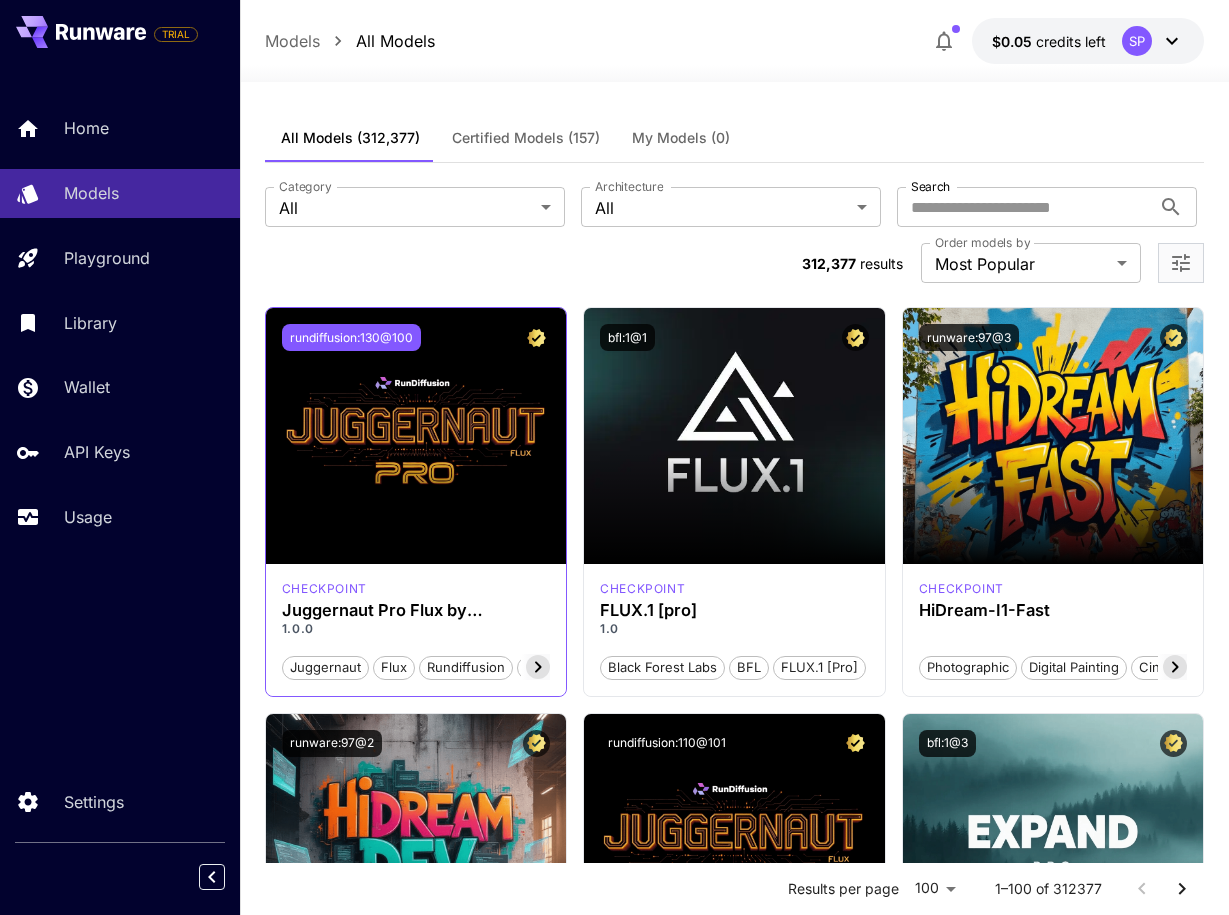drag, startPoint x: 361, startPoint y: 404, endPoint x: 396, endPoint y: 343, distance: 70.327805 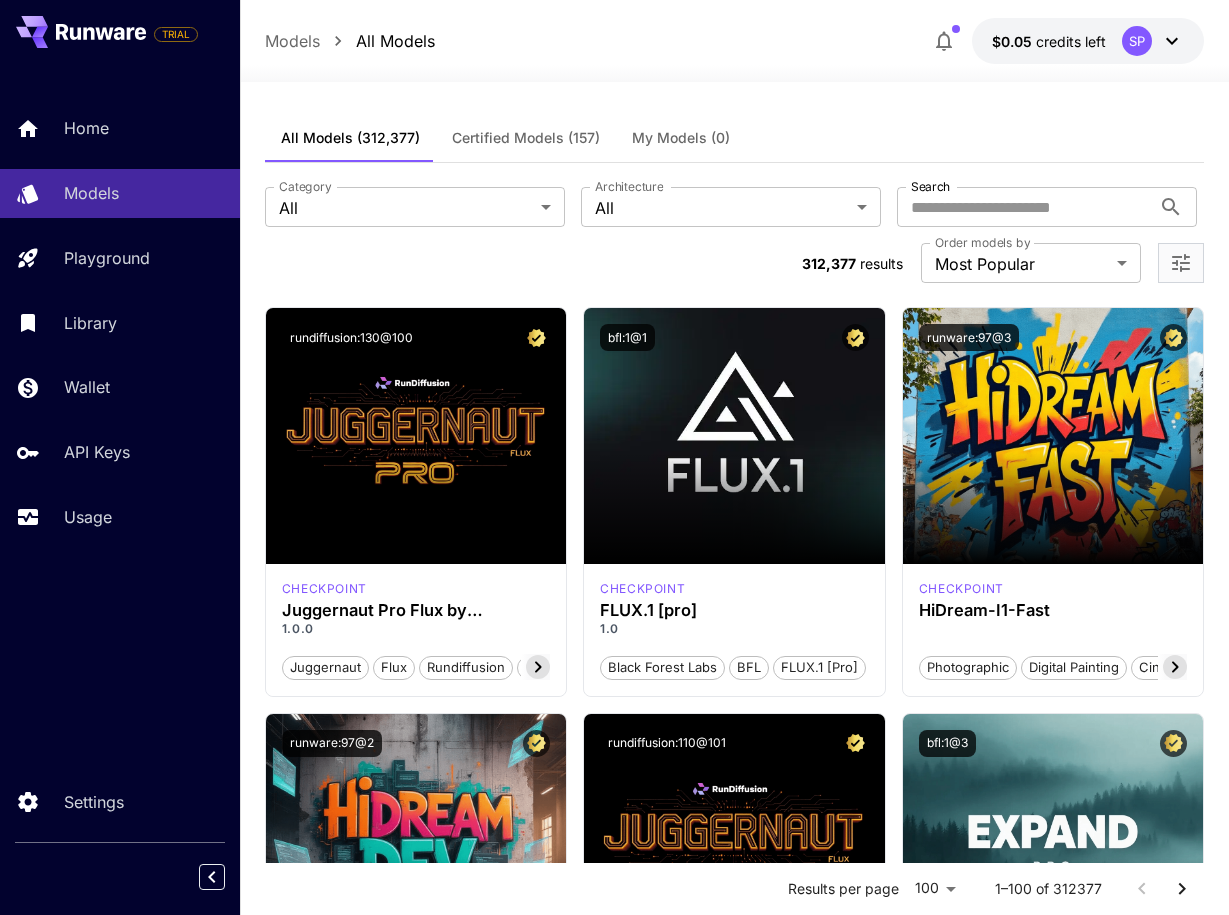 drag, startPoint x: 396, startPoint y: 343, endPoint x: 400, endPoint y: 246, distance: 97.082436 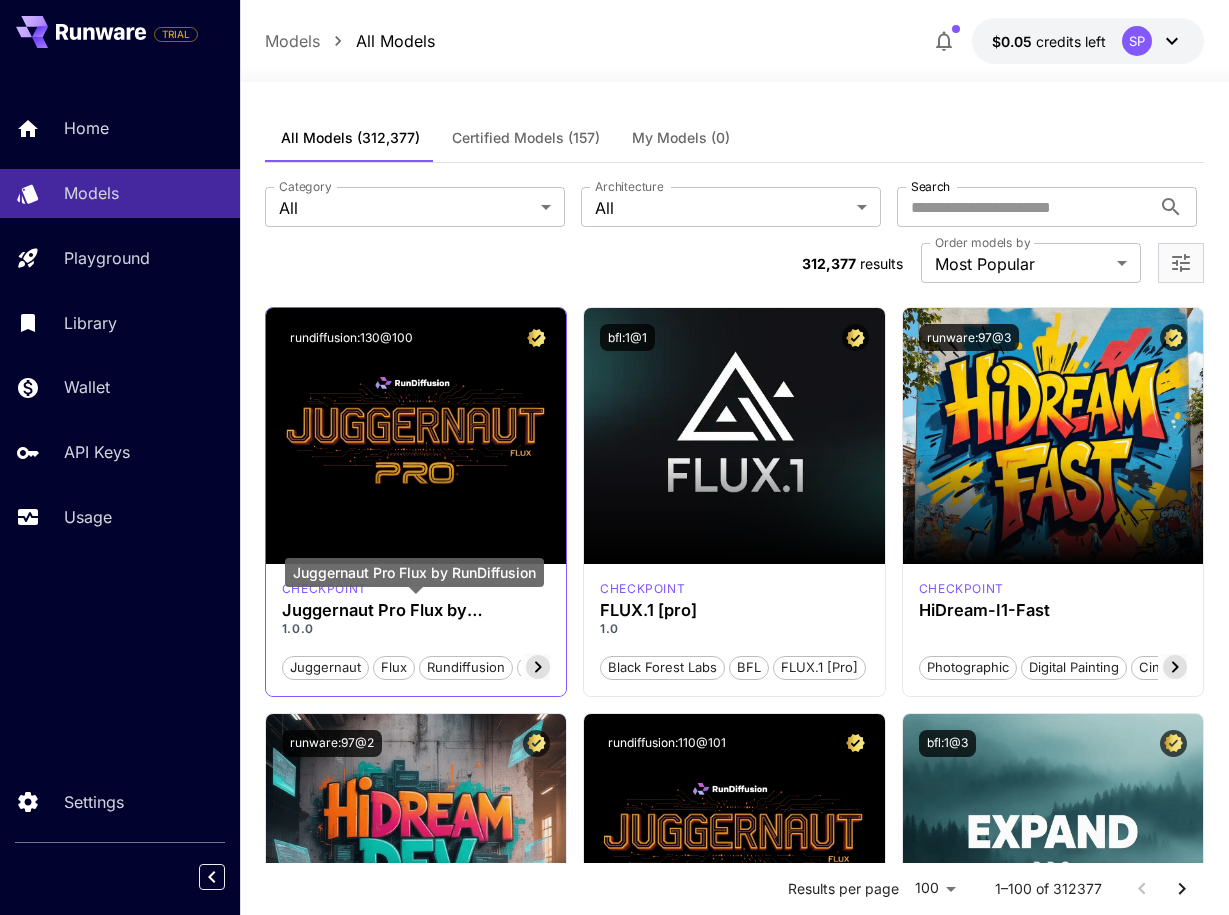 click on "Juggernaut Pro Flux by RunDiffusion" at bounding box center [416, 610] 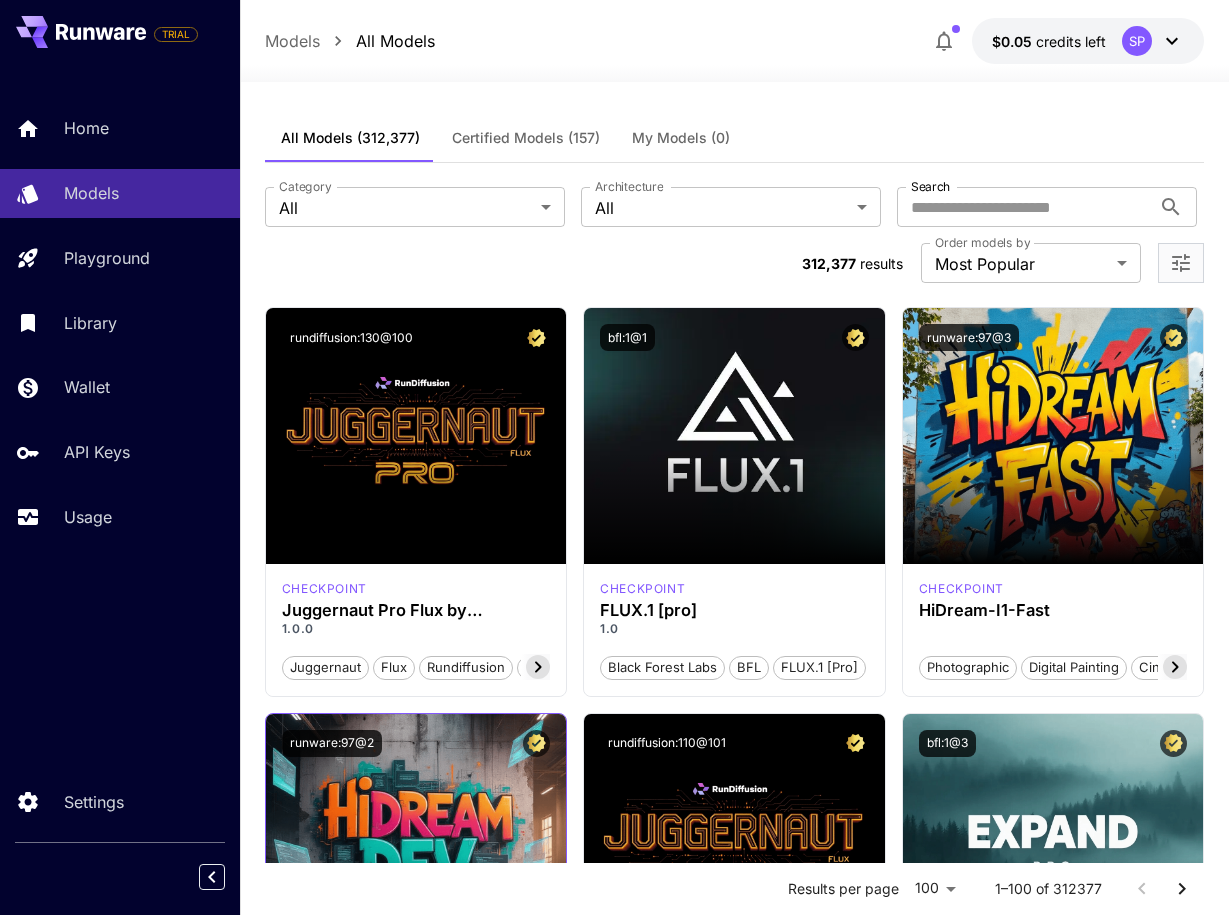 scroll, scrollTop: 200, scrollLeft: 0, axis: vertical 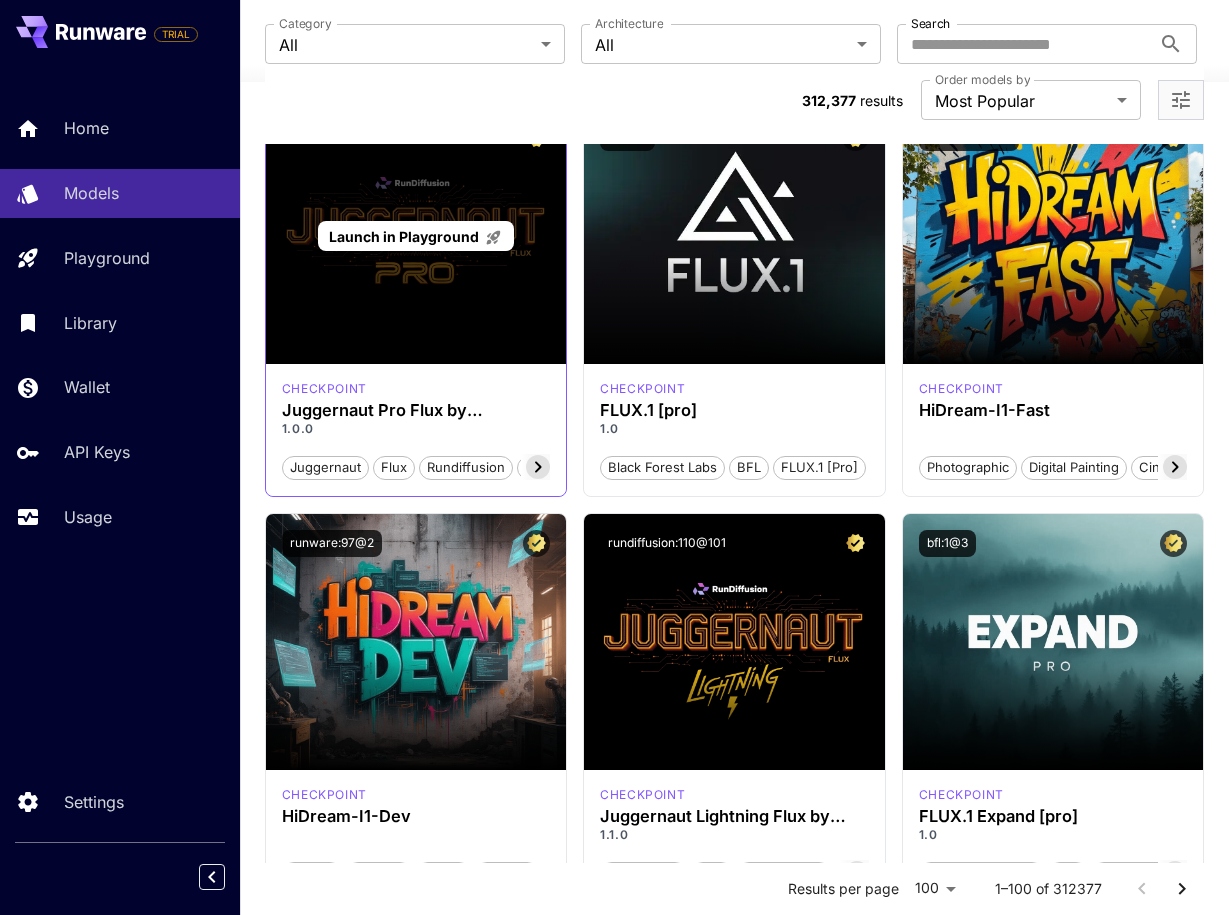 click on "Launch in Playground" at bounding box center [404, 236] 